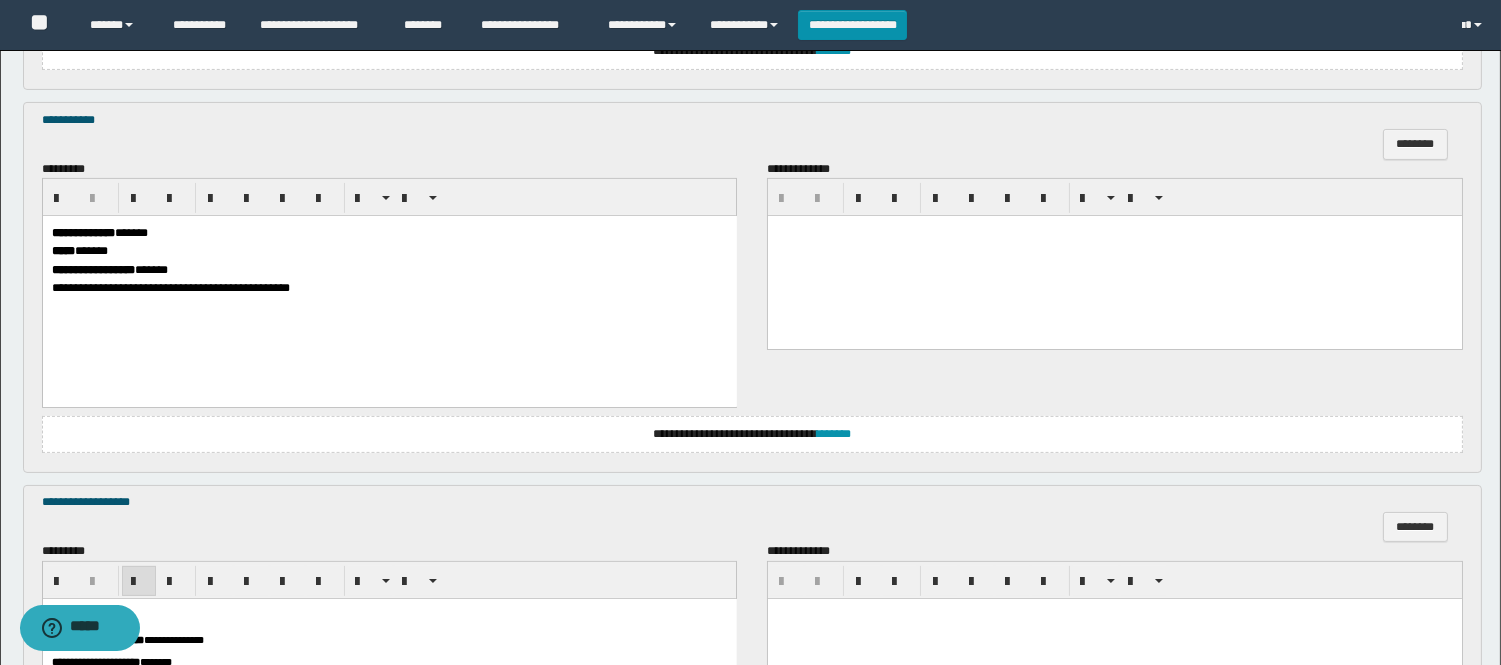 scroll, scrollTop: 0, scrollLeft: 0, axis: both 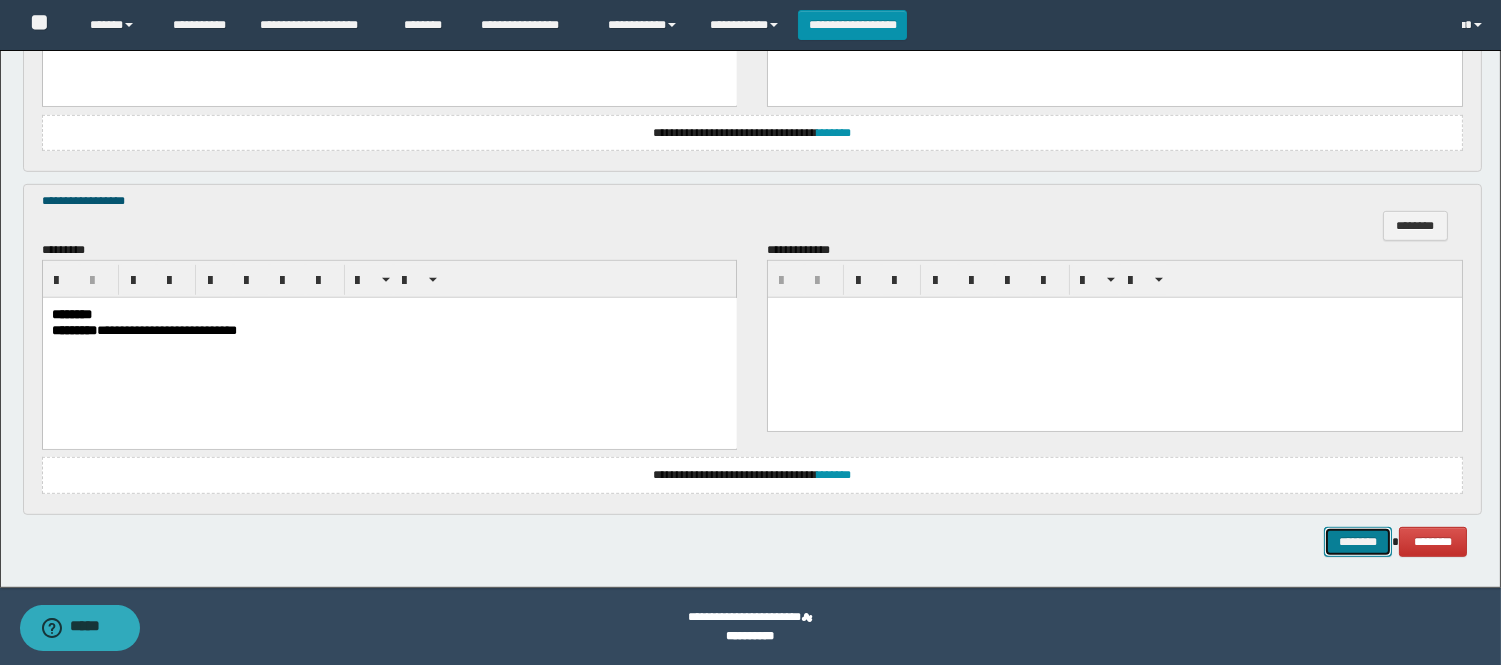 click on "********" at bounding box center (1358, 542) 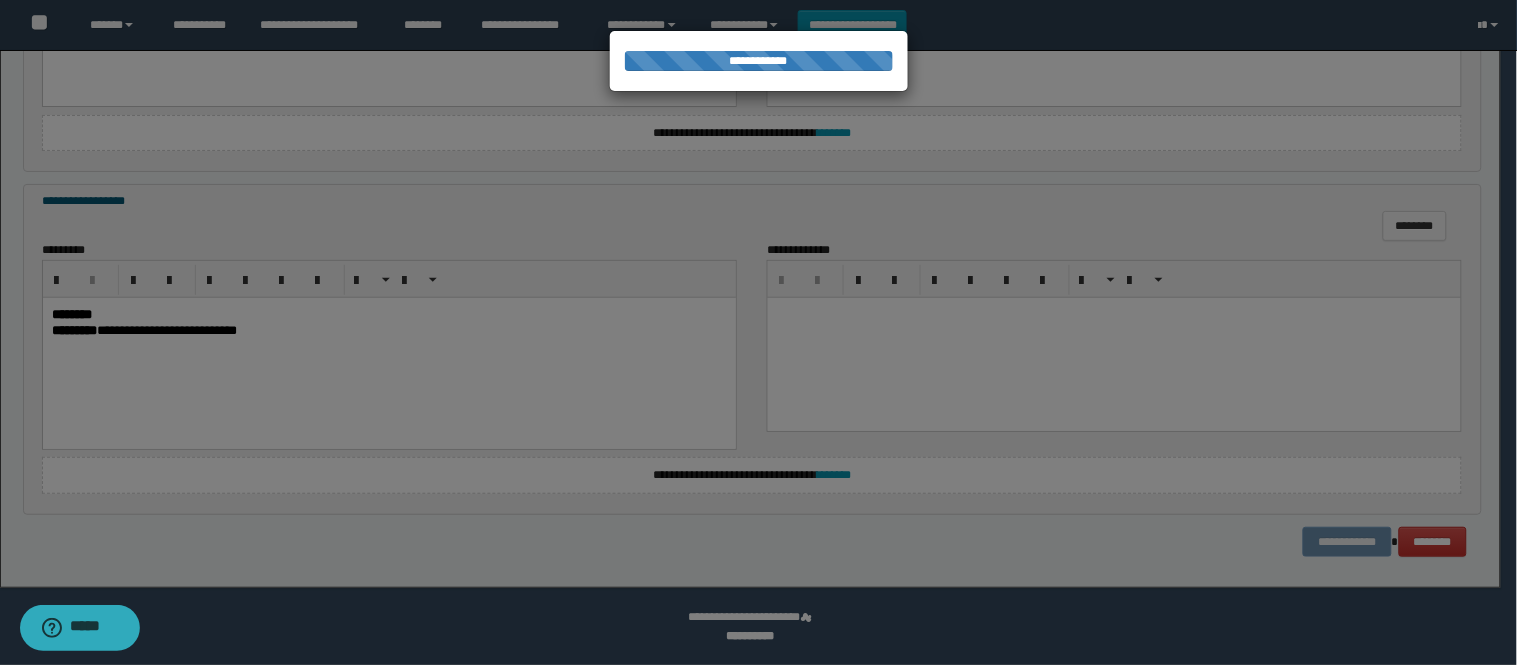 click at bounding box center (758, 333) 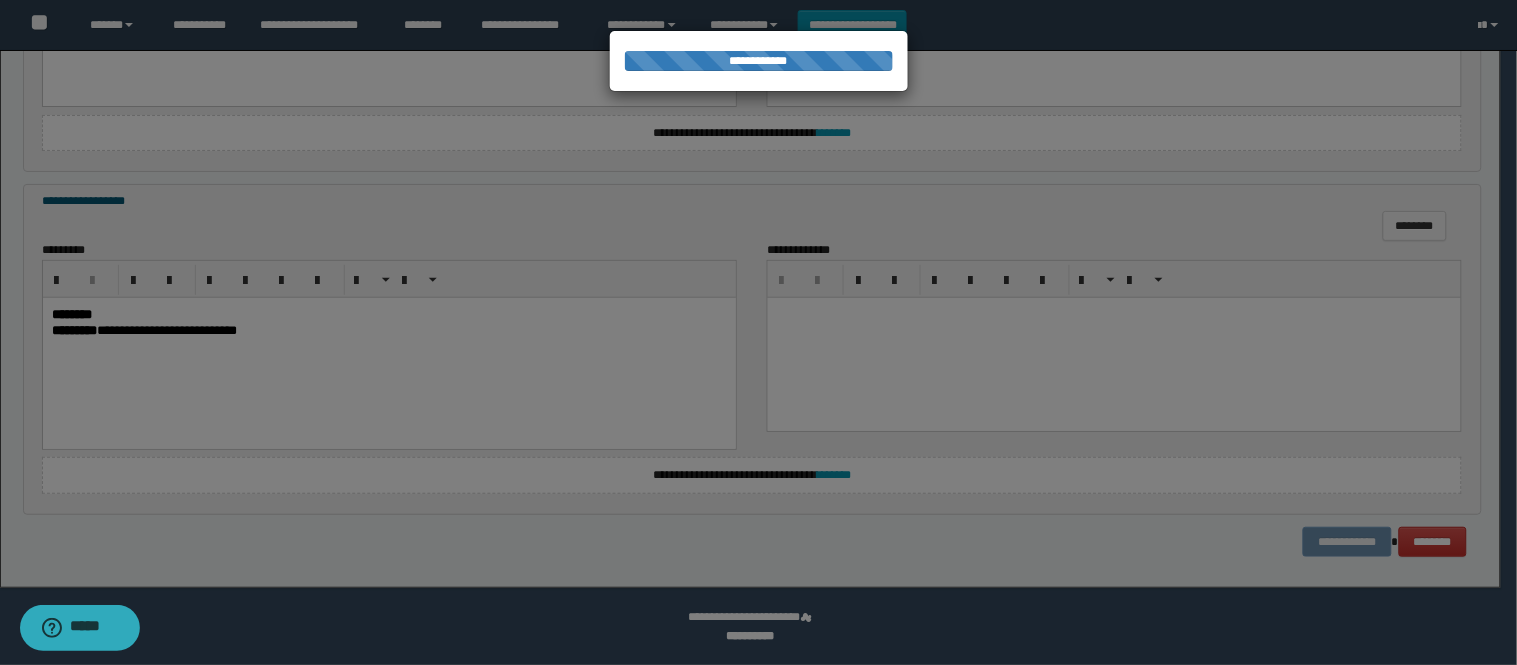 click at bounding box center (759, 333) 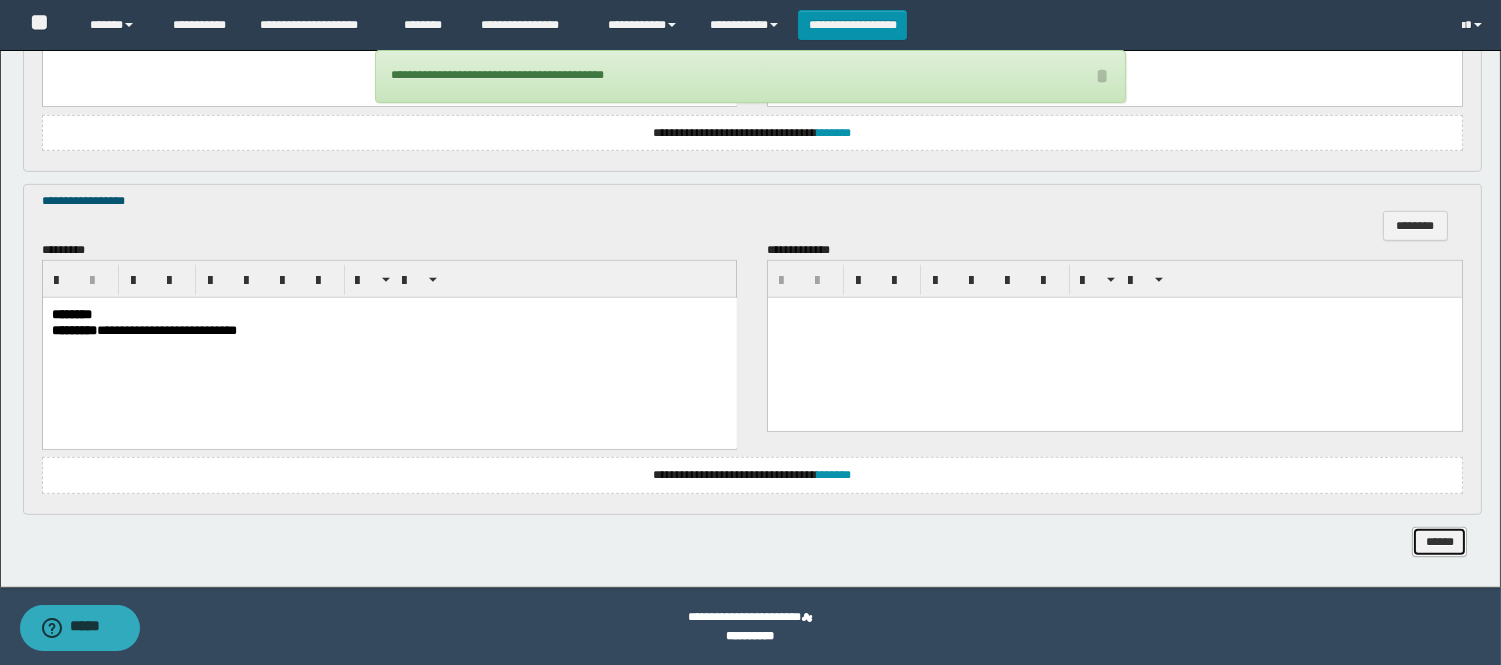 click on "******" at bounding box center [1439, 542] 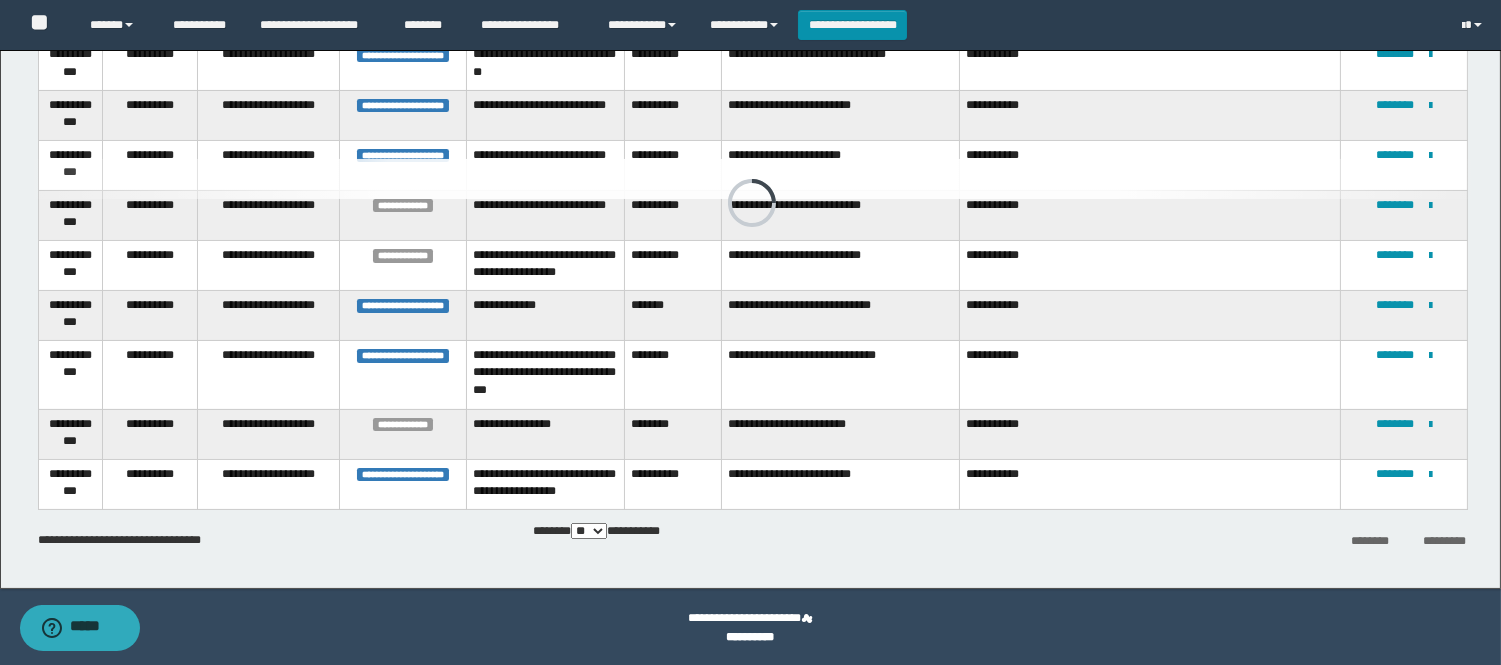 scroll, scrollTop: 437, scrollLeft: 0, axis: vertical 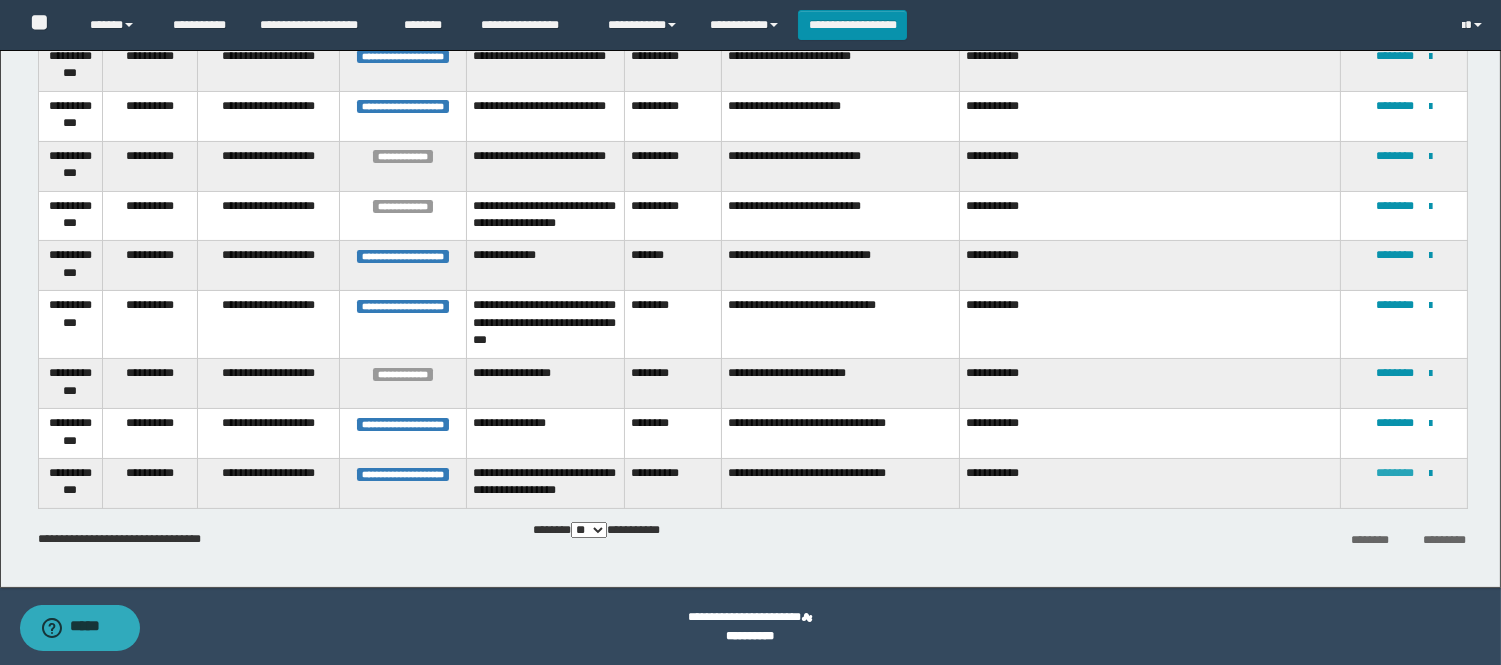 click on "********" at bounding box center [1395, 473] 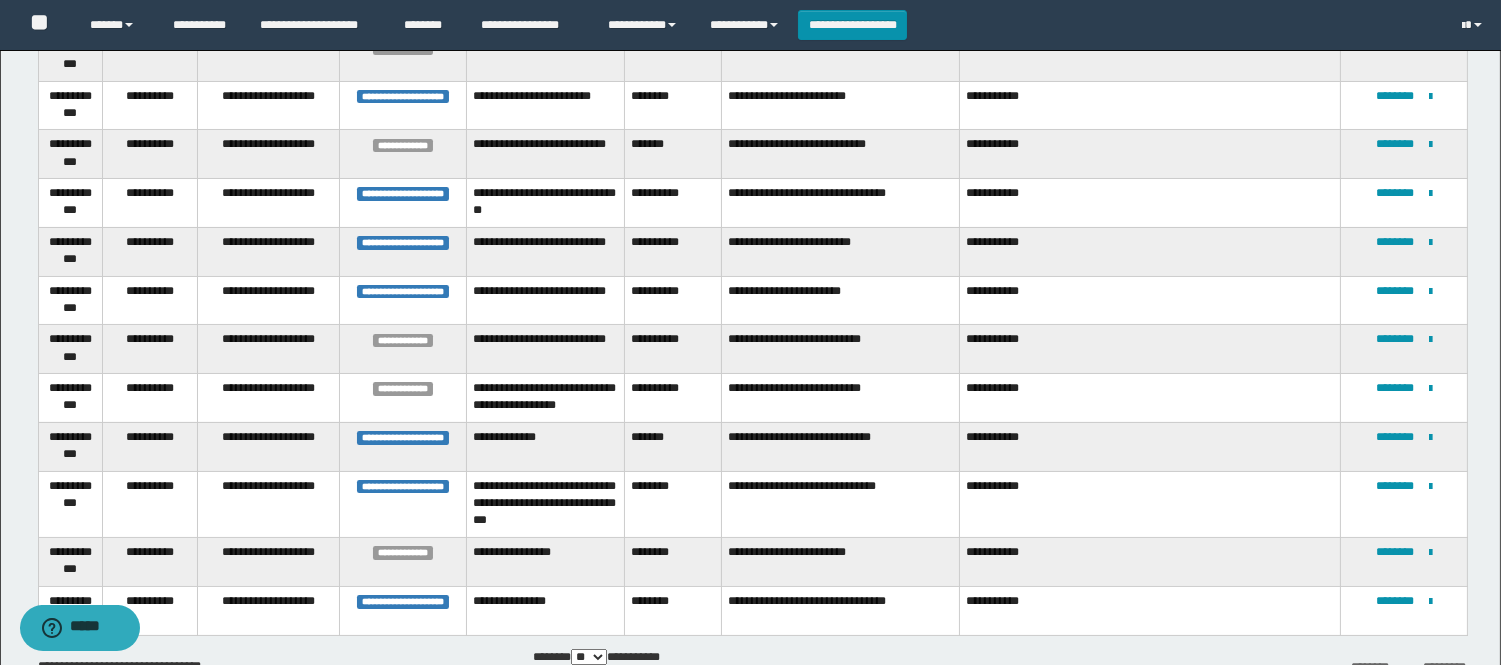 scroll, scrollTop: 421, scrollLeft: 0, axis: vertical 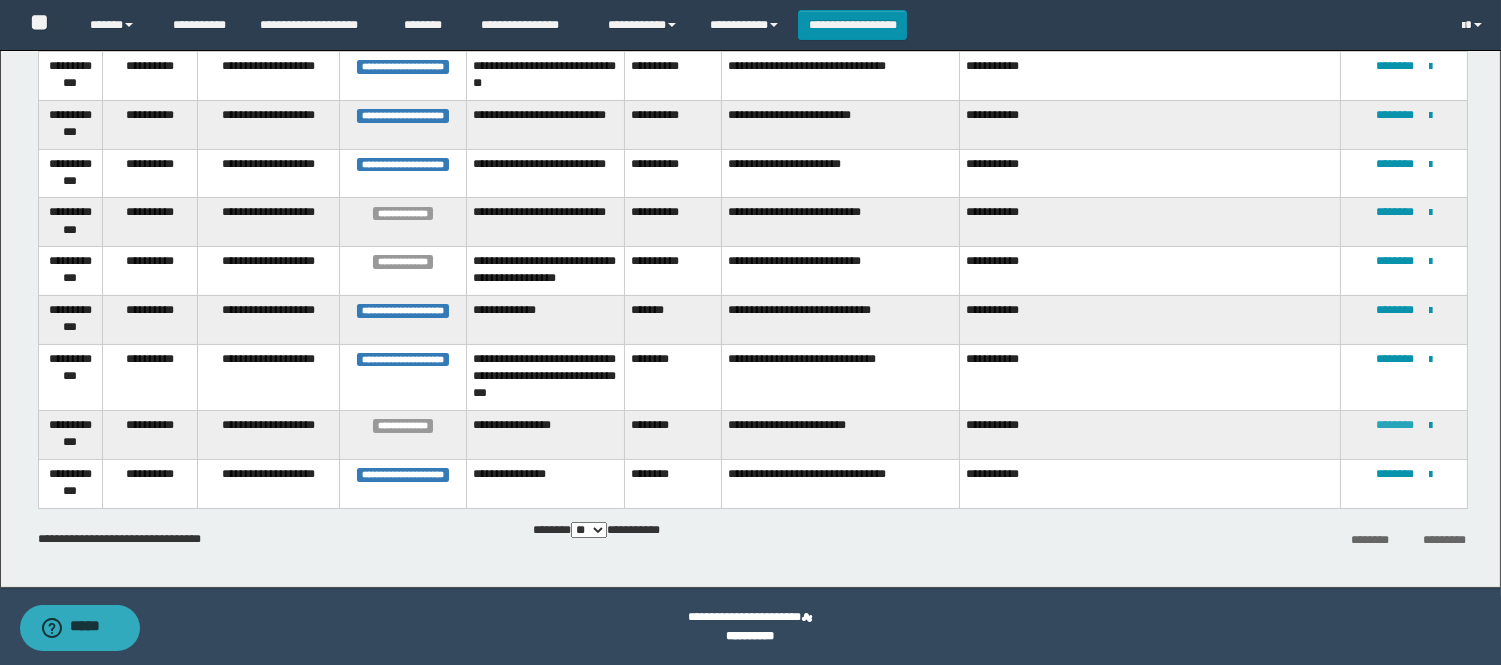 click on "********" at bounding box center [1395, 425] 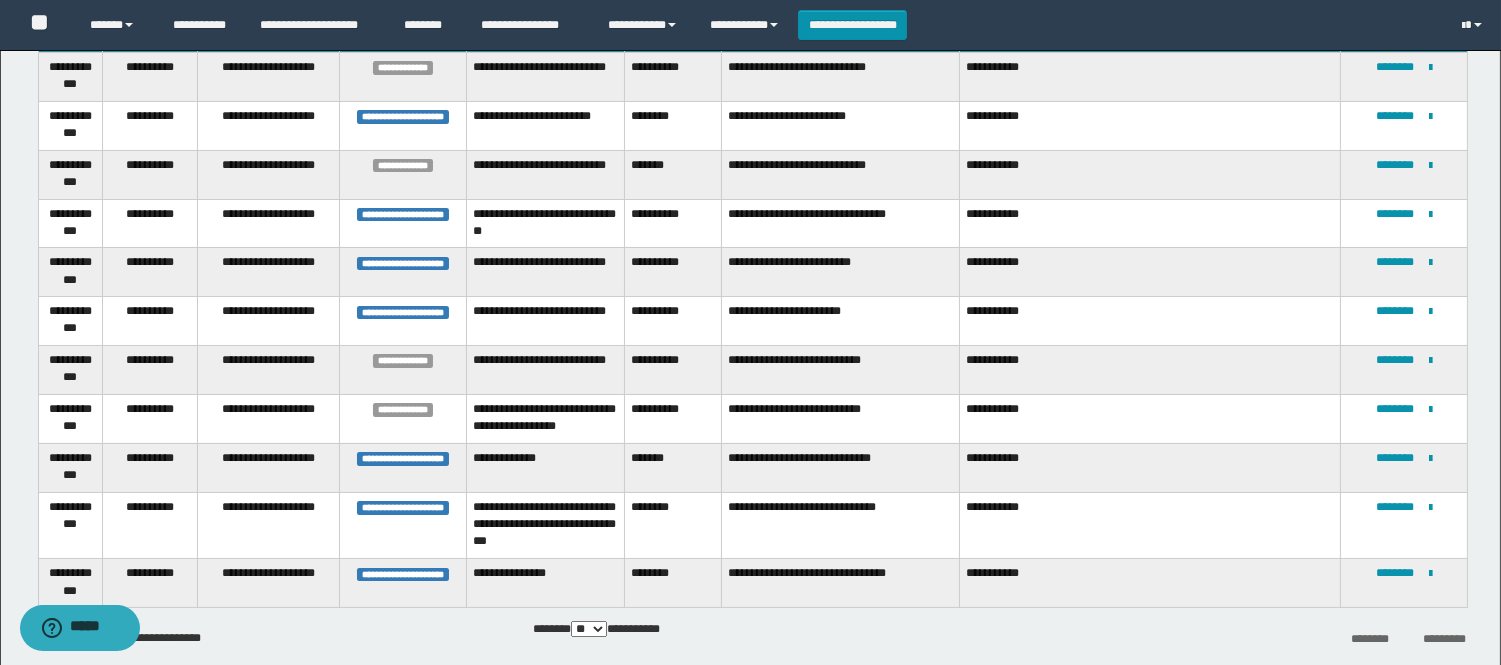 scroll, scrollTop: 373, scrollLeft: 0, axis: vertical 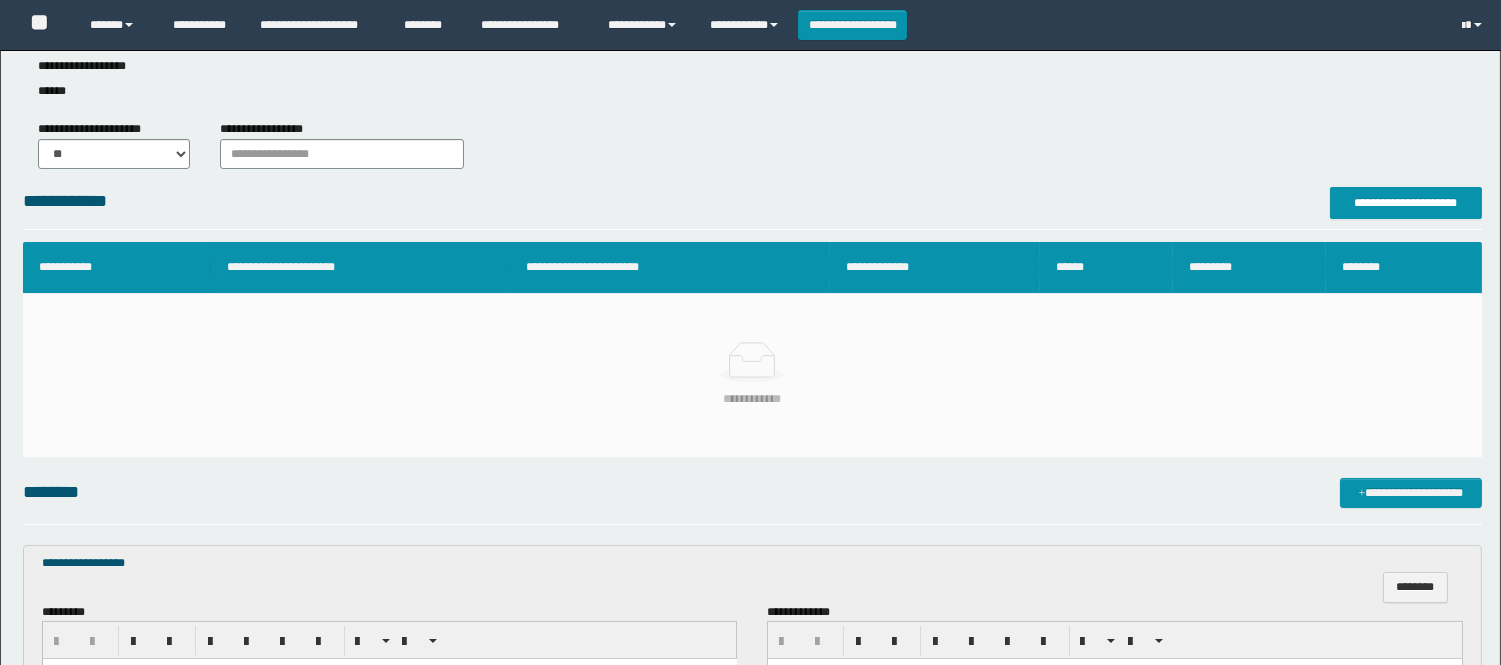 click on "**********" at bounding box center [750, 380] 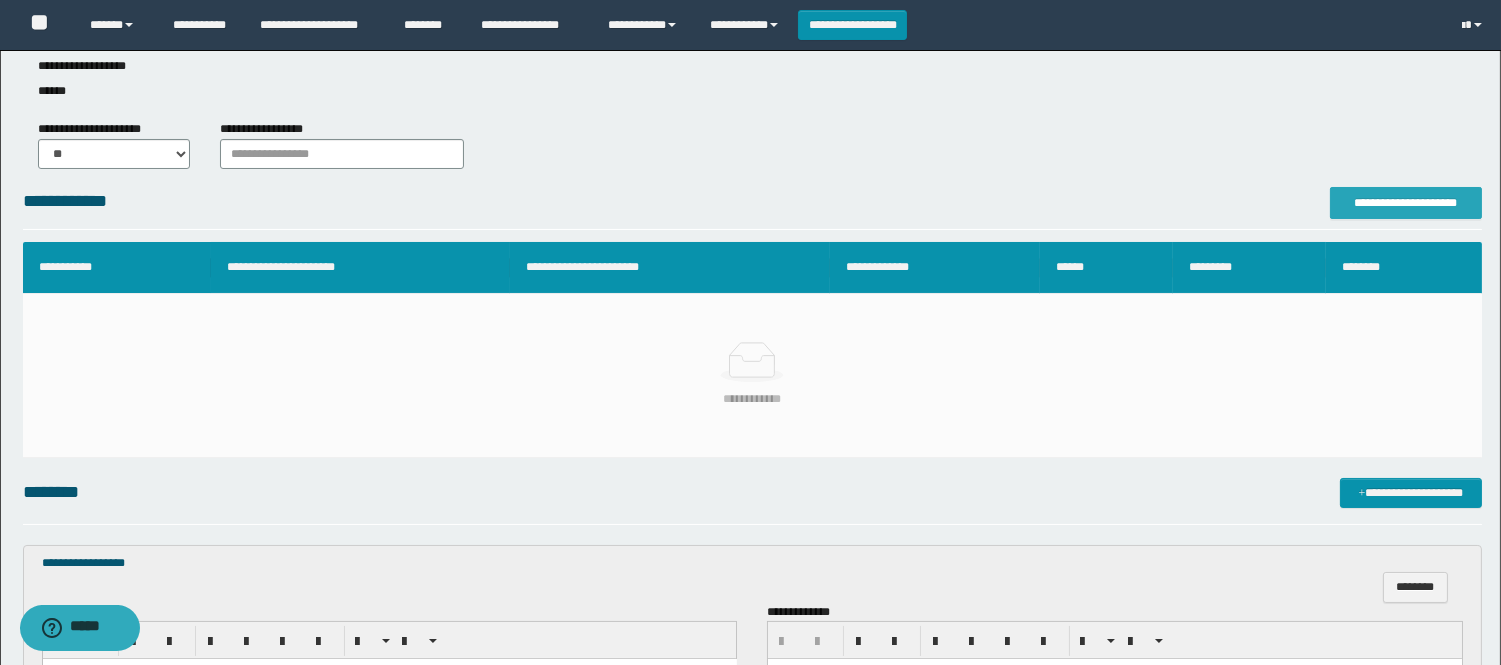 click on "**********" at bounding box center (1406, 203) 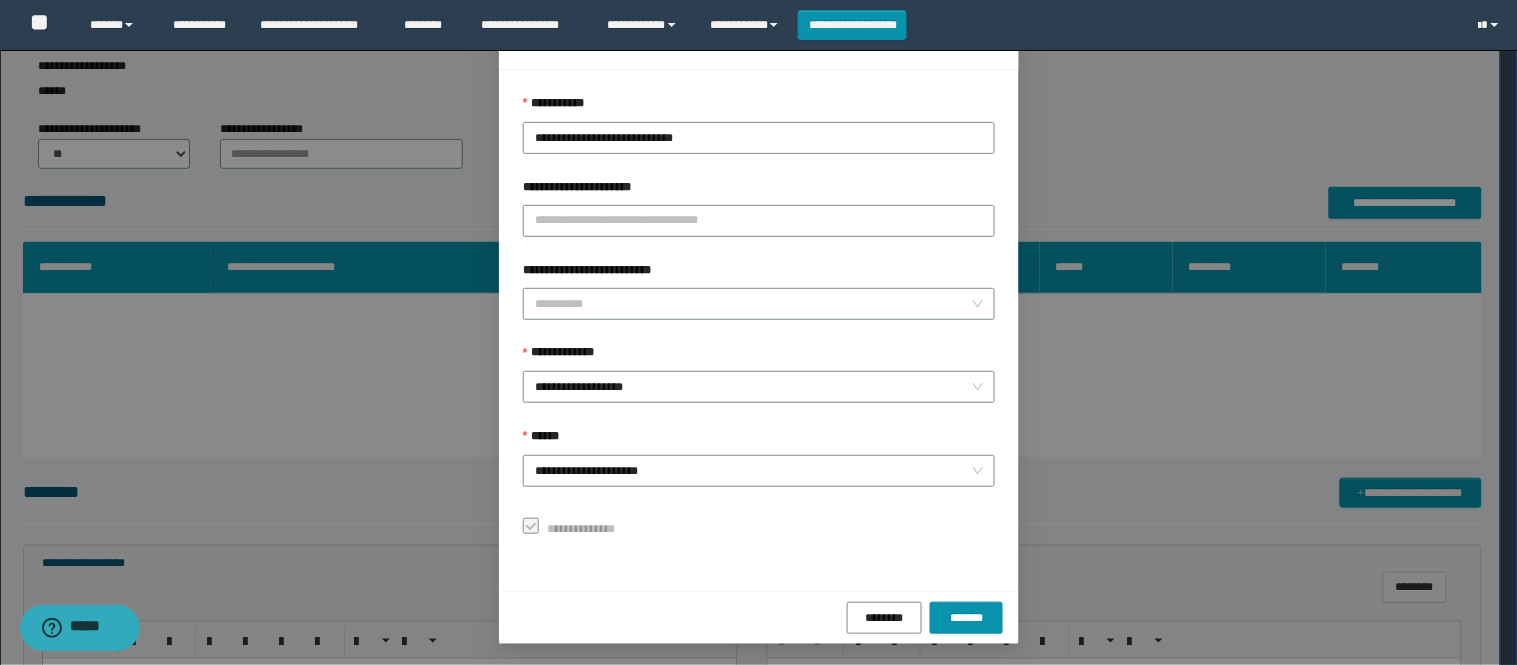 scroll, scrollTop: 87, scrollLeft: 0, axis: vertical 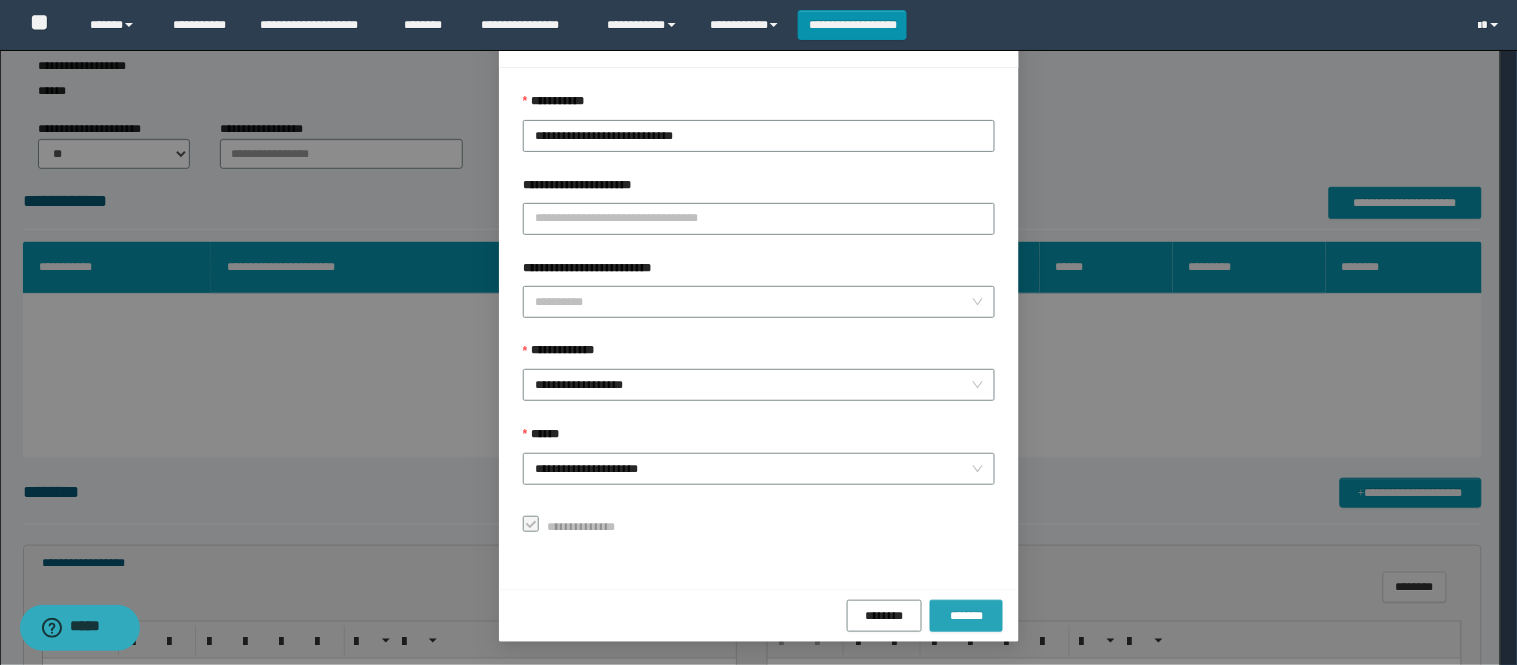 click on "*******" at bounding box center [966, 616] 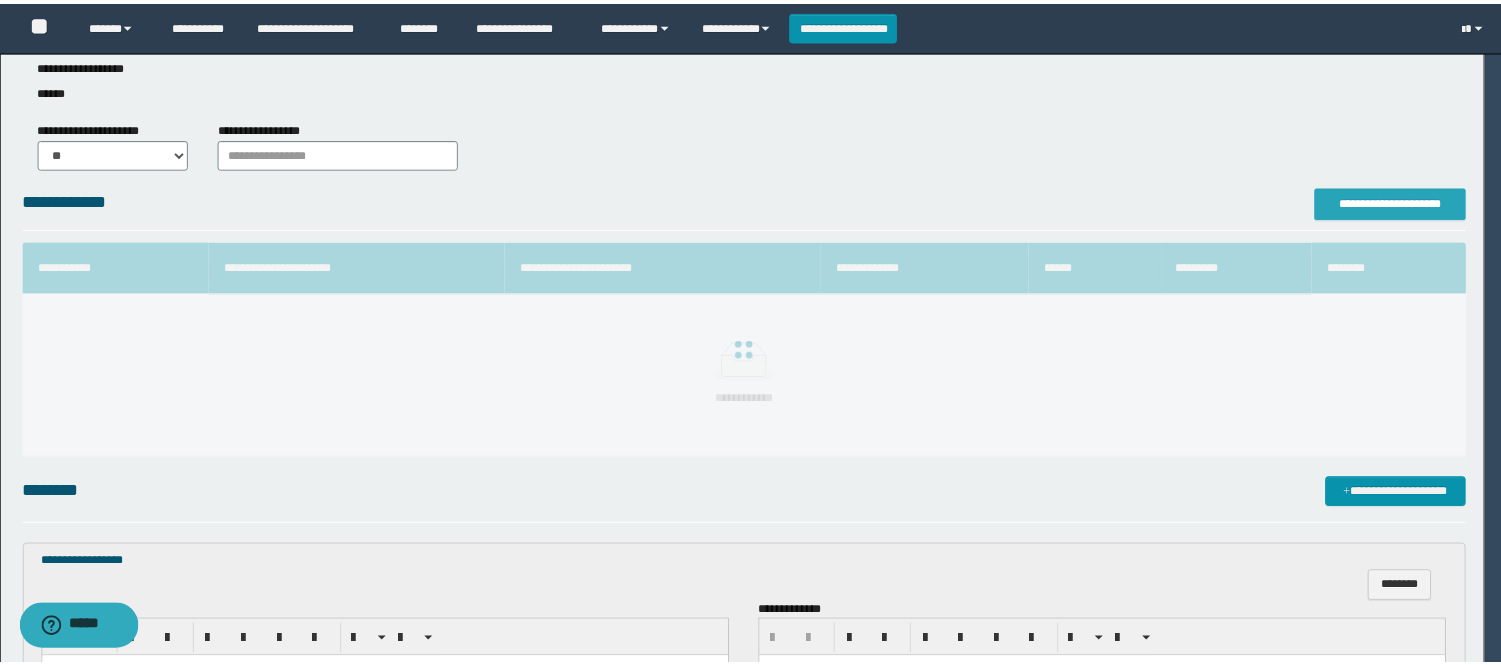 scroll, scrollTop: 0, scrollLeft: 0, axis: both 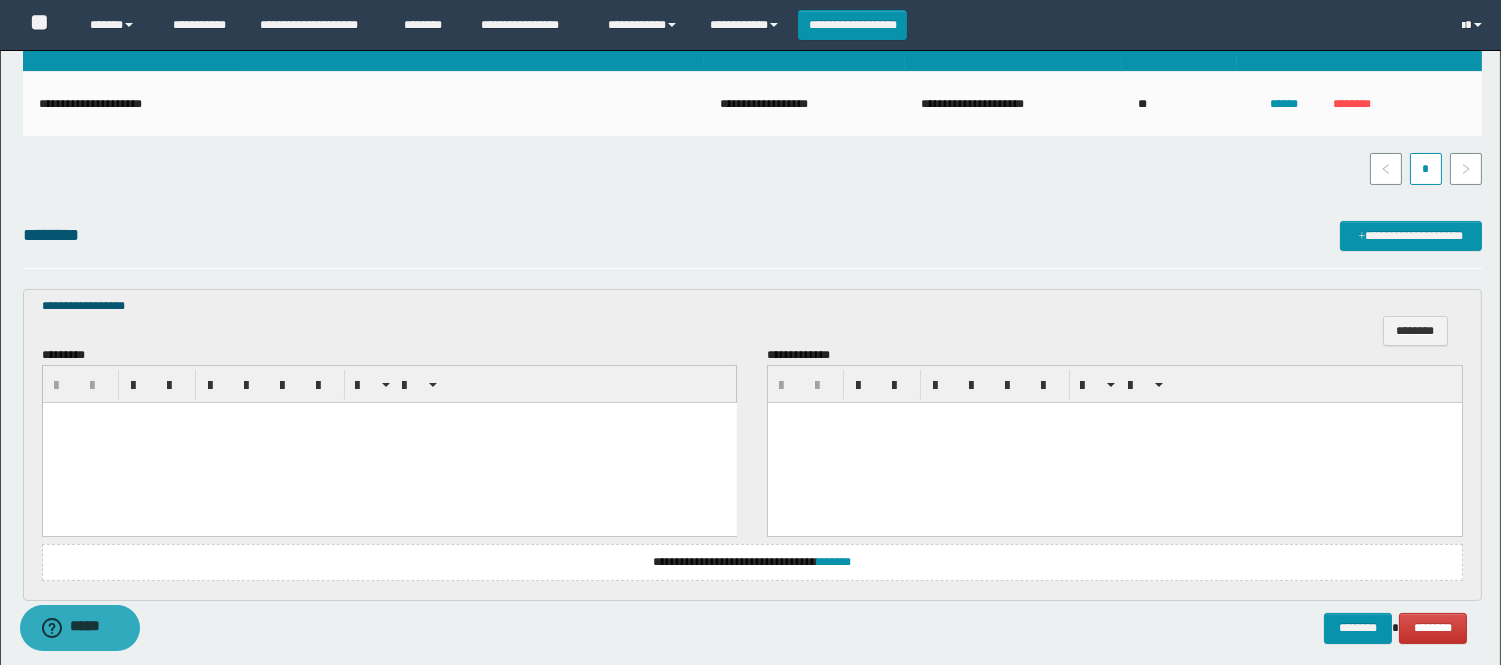 click at bounding box center [389, 442] 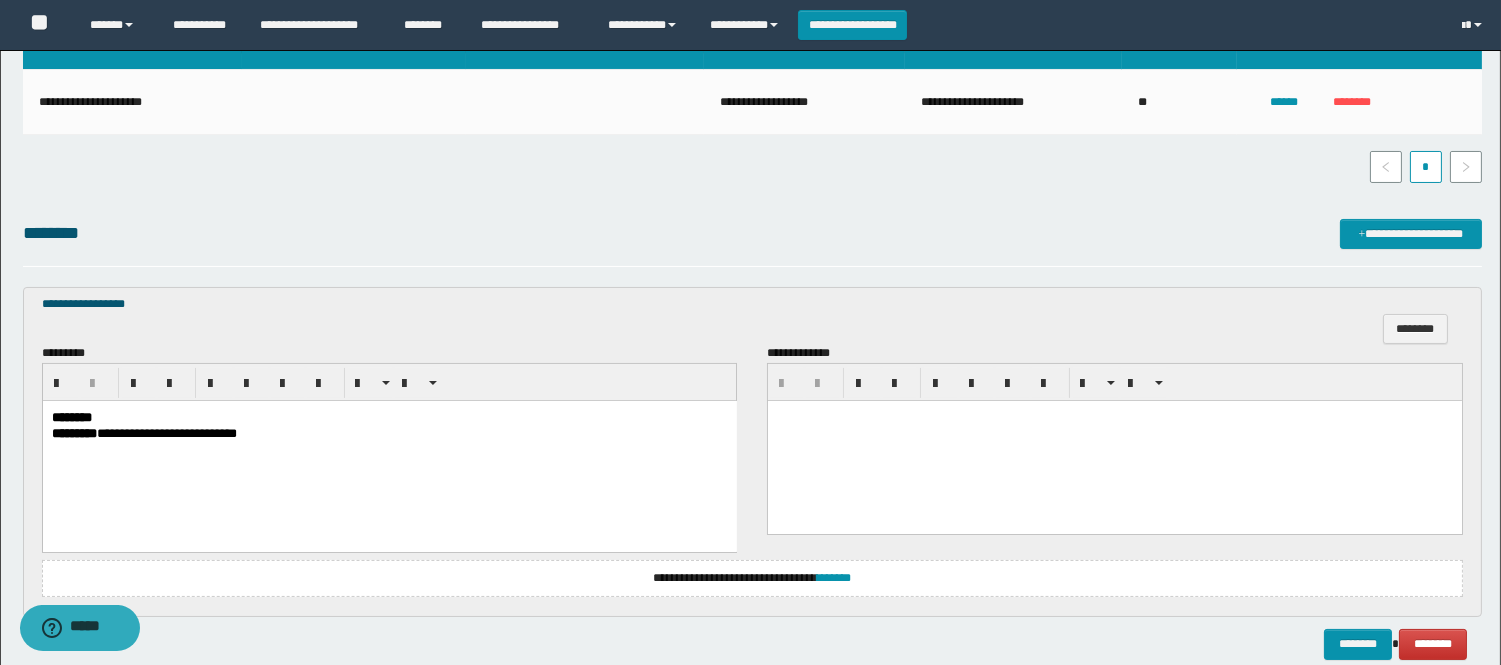 scroll, scrollTop: 548, scrollLeft: 0, axis: vertical 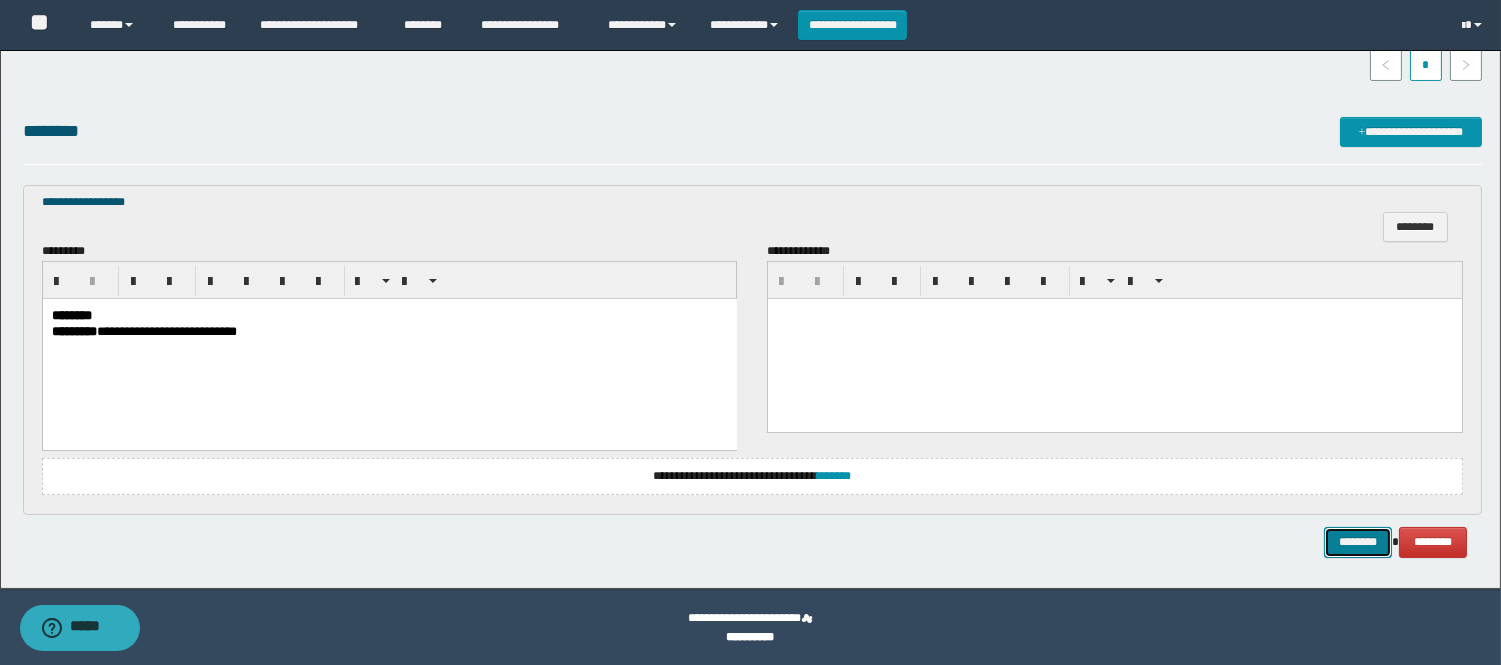 click on "********" at bounding box center (1358, 542) 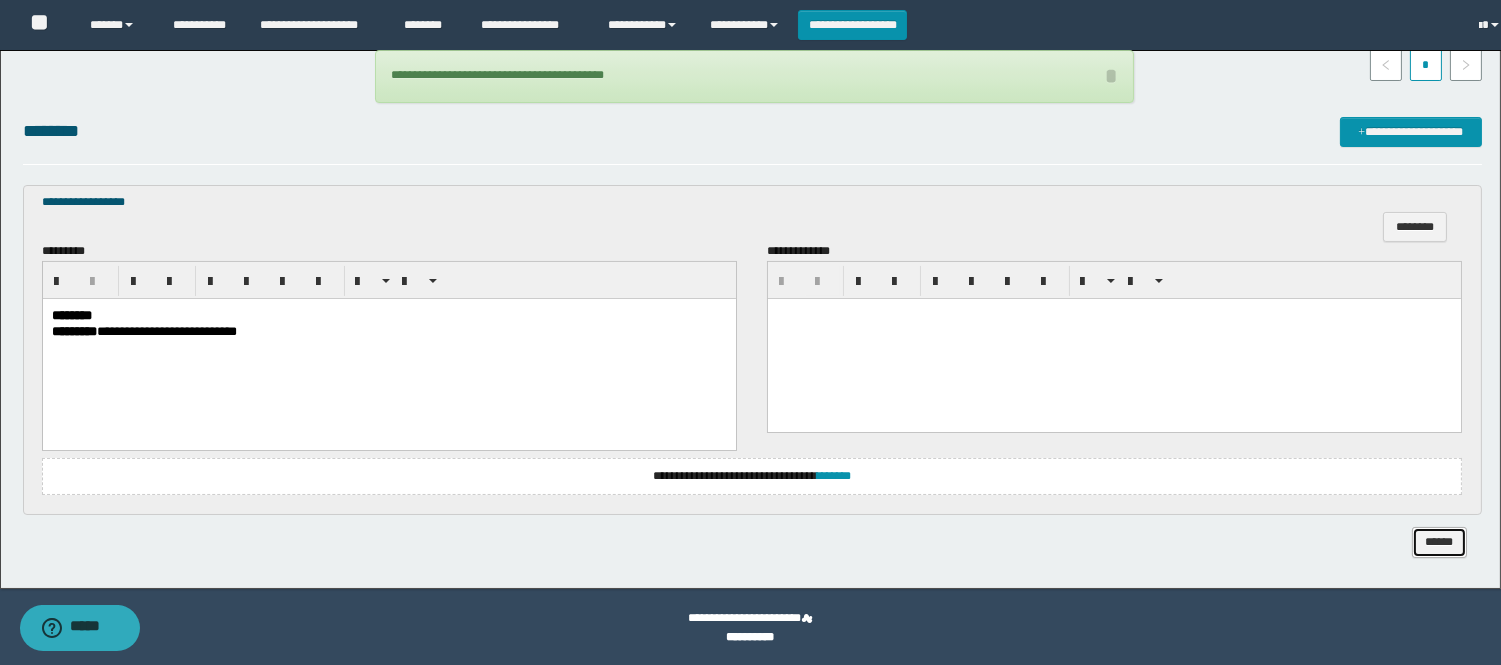 click on "******" at bounding box center [1439, 542] 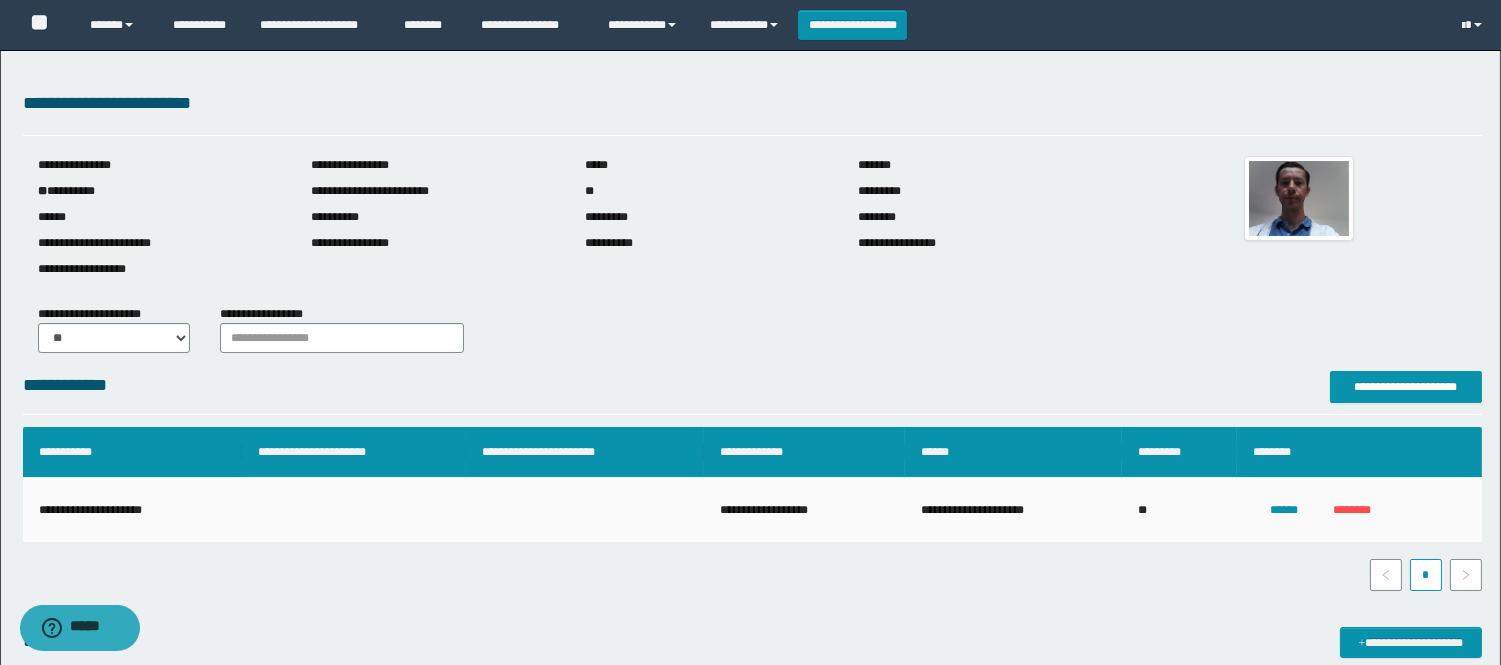 scroll, scrollTop: 0, scrollLeft: 0, axis: both 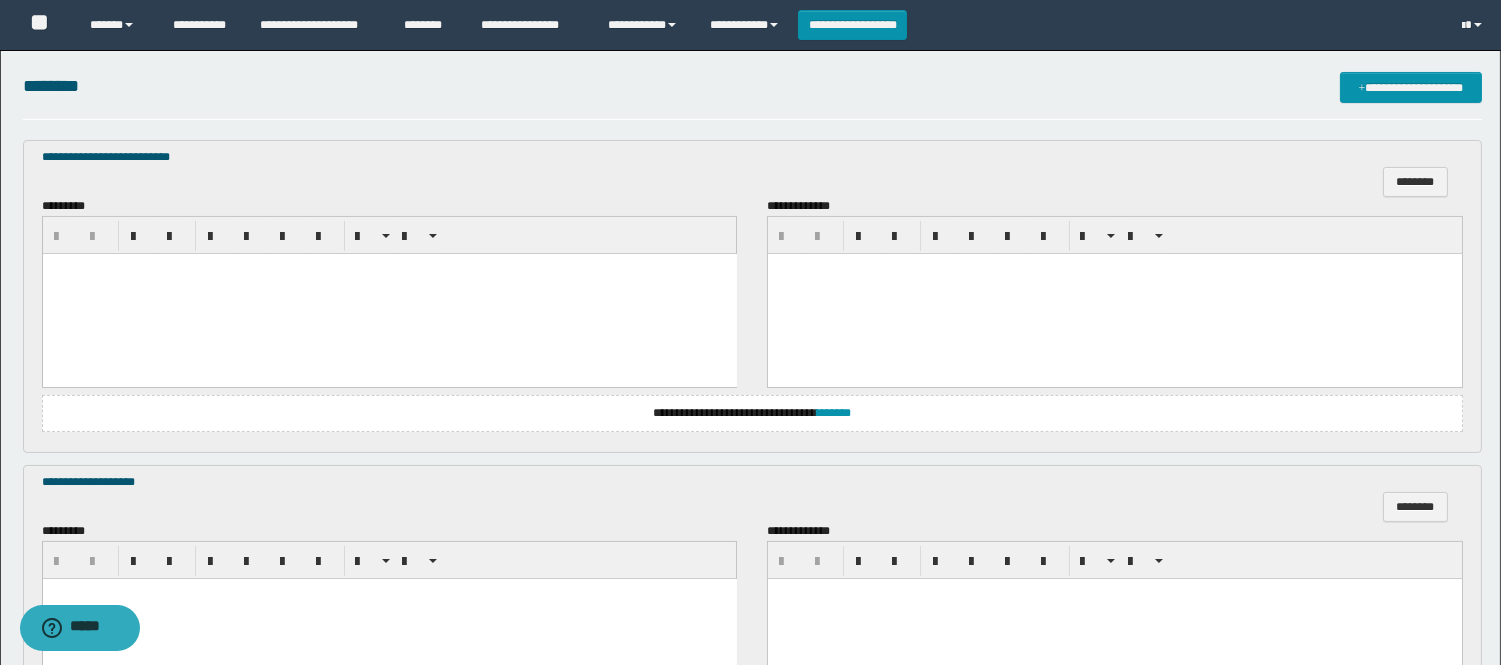 click at bounding box center (1115, 268) 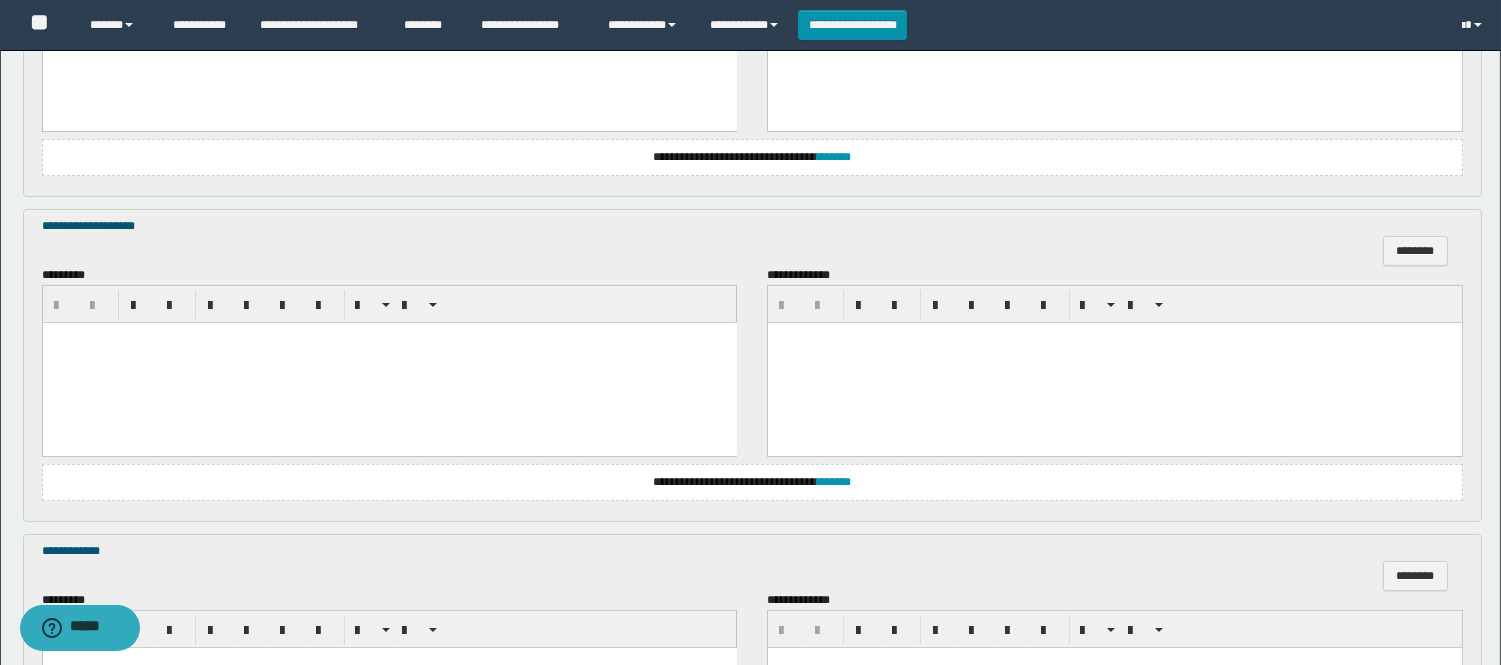 scroll, scrollTop: 888, scrollLeft: 0, axis: vertical 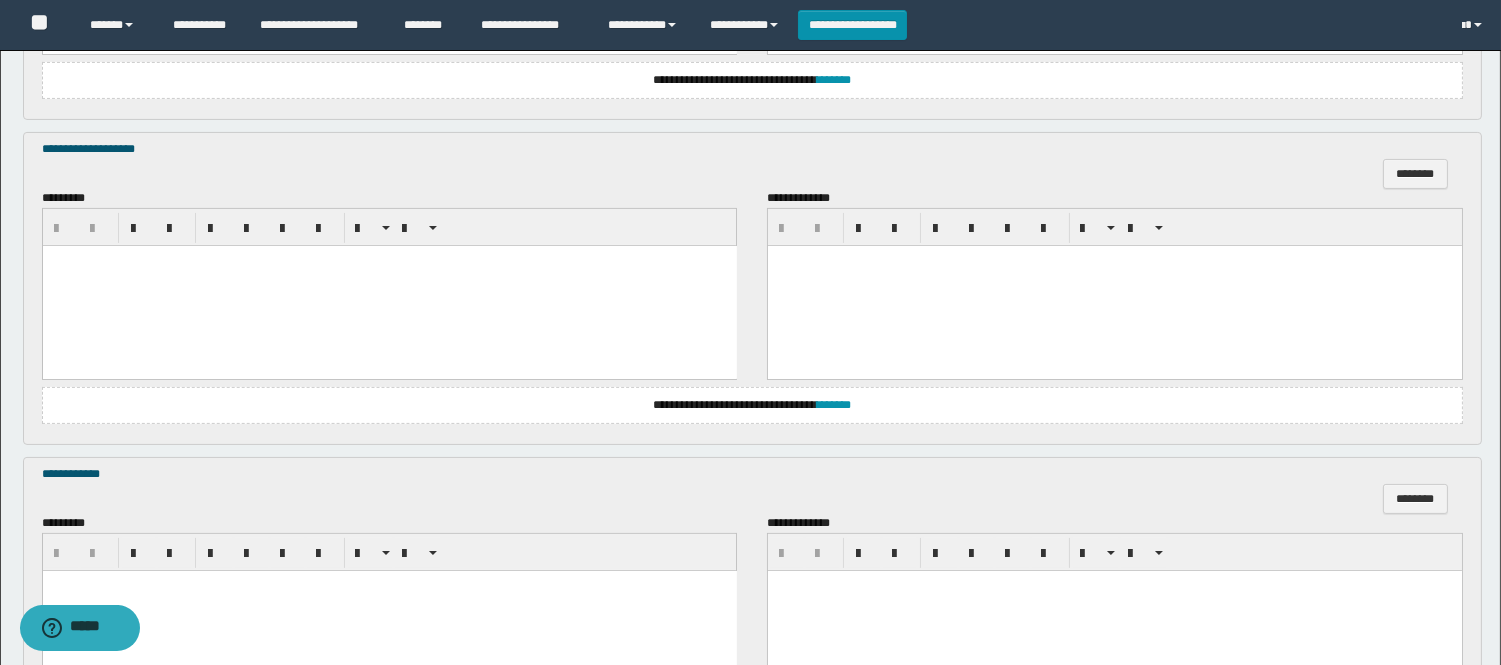 click at bounding box center [1115, 285] 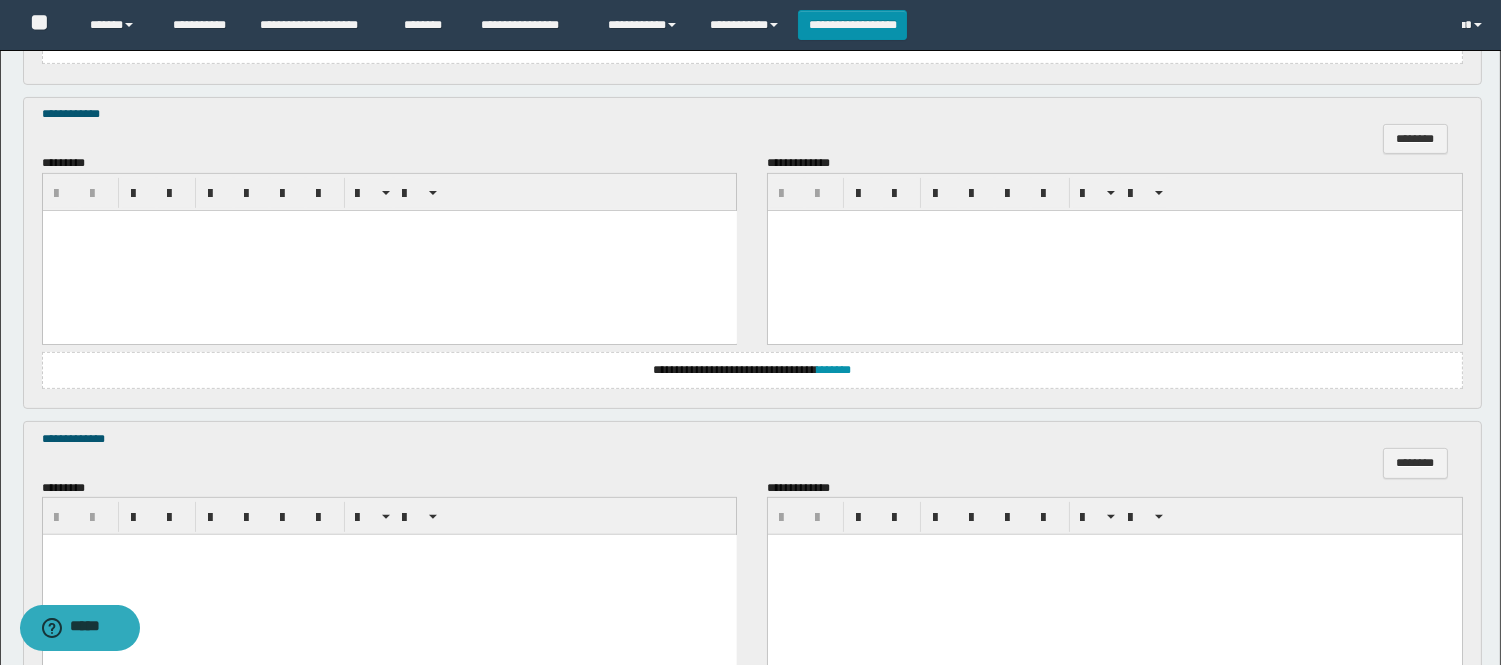 scroll, scrollTop: 1333, scrollLeft: 0, axis: vertical 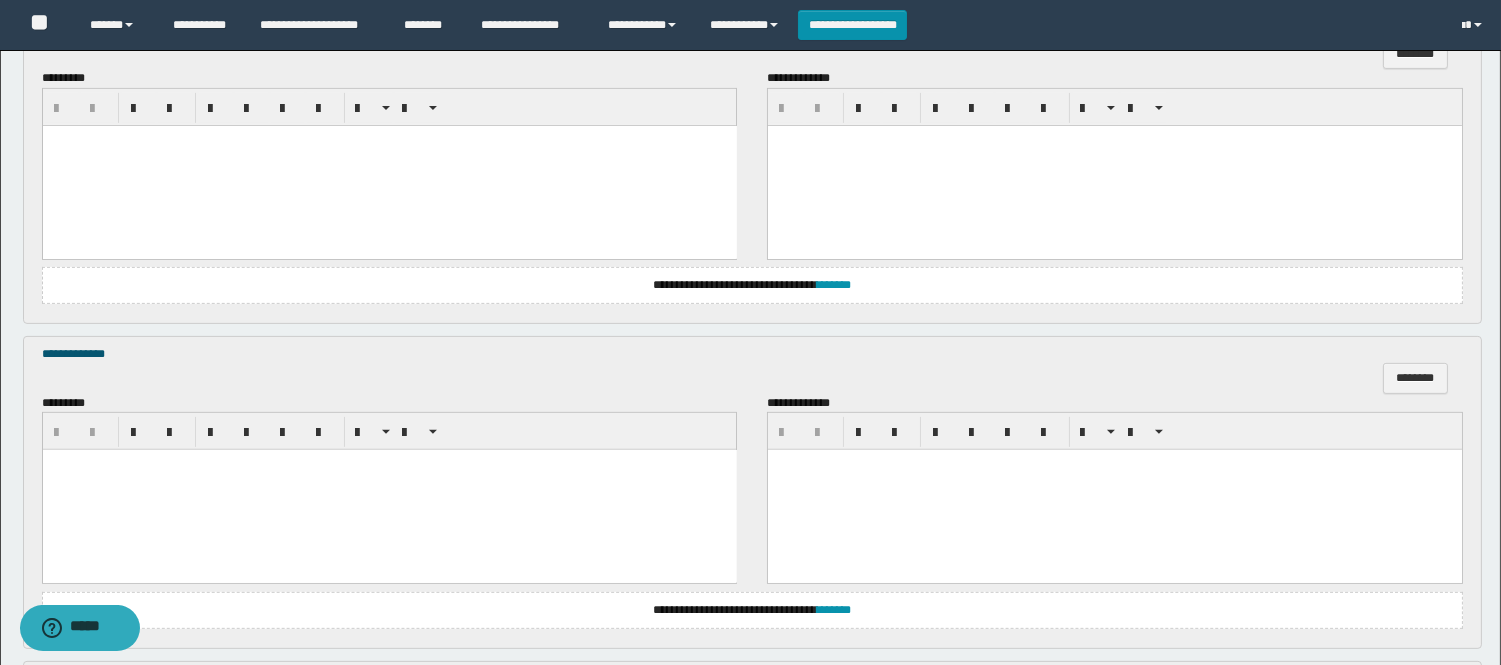 click on "**********" at bounding box center [752, 285] 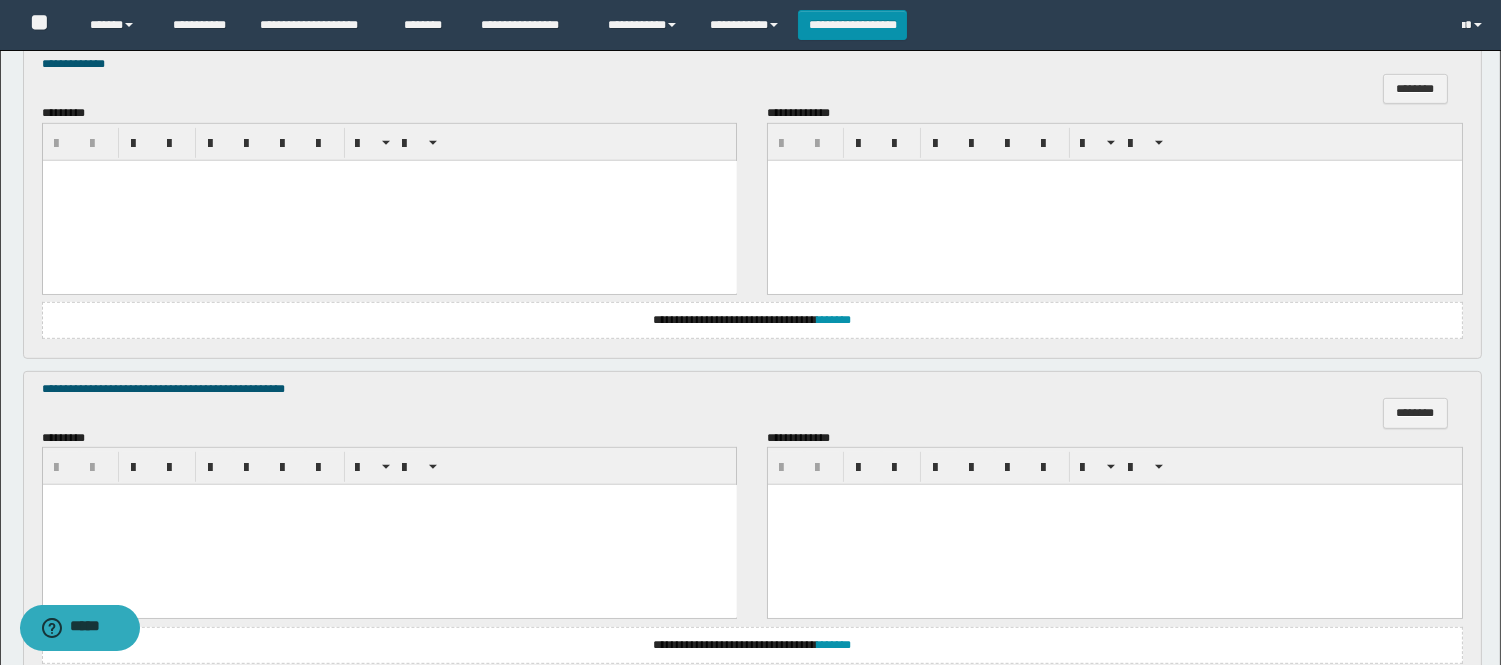 scroll, scrollTop: 1777, scrollLeft: 0, axis: vertical 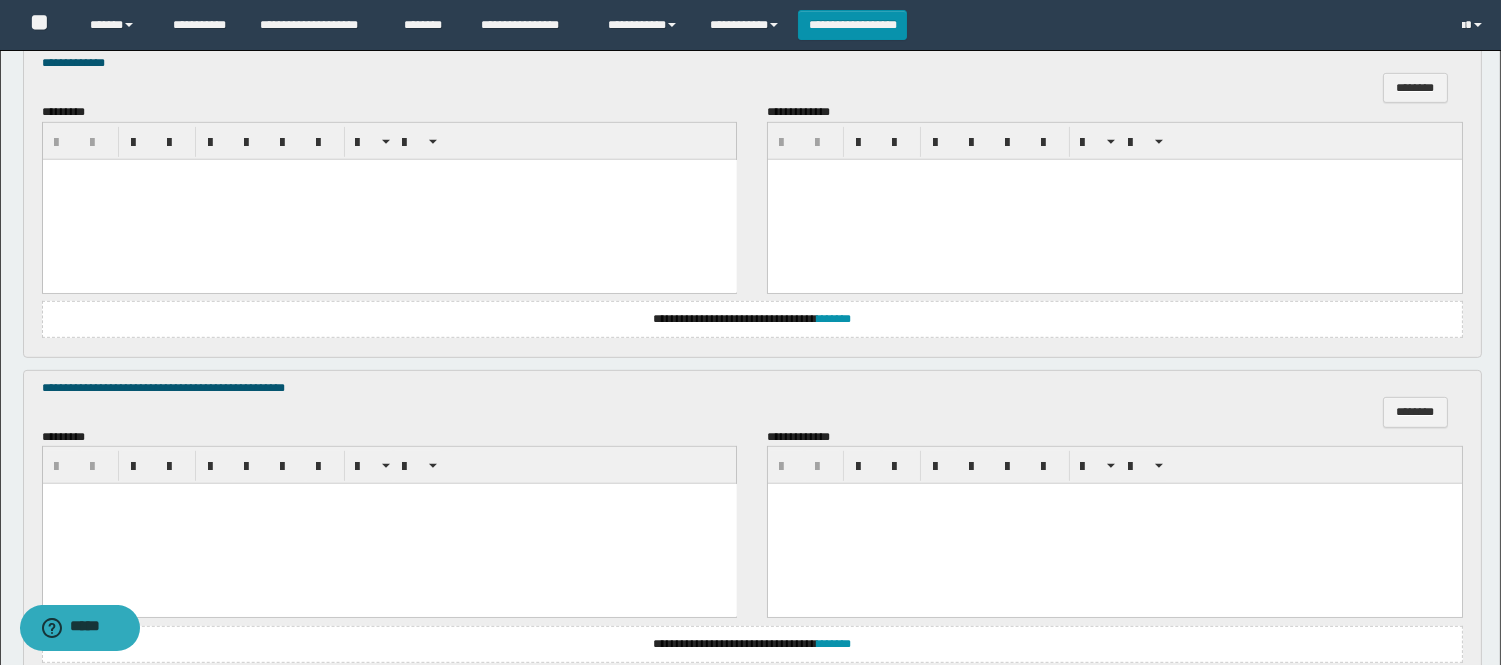 click at bounding box center (1115, 524) 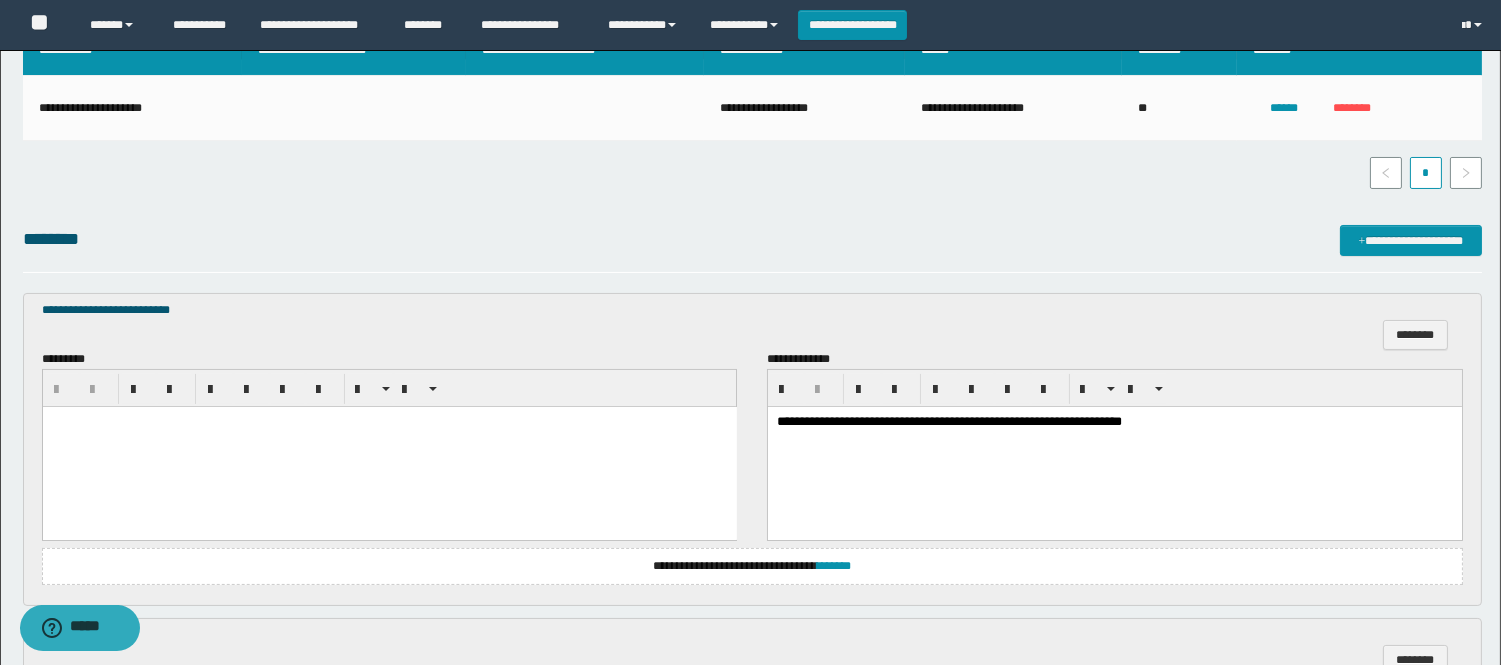scroll, scrollTop: 390, scrollLeft: 0, axis: vertical 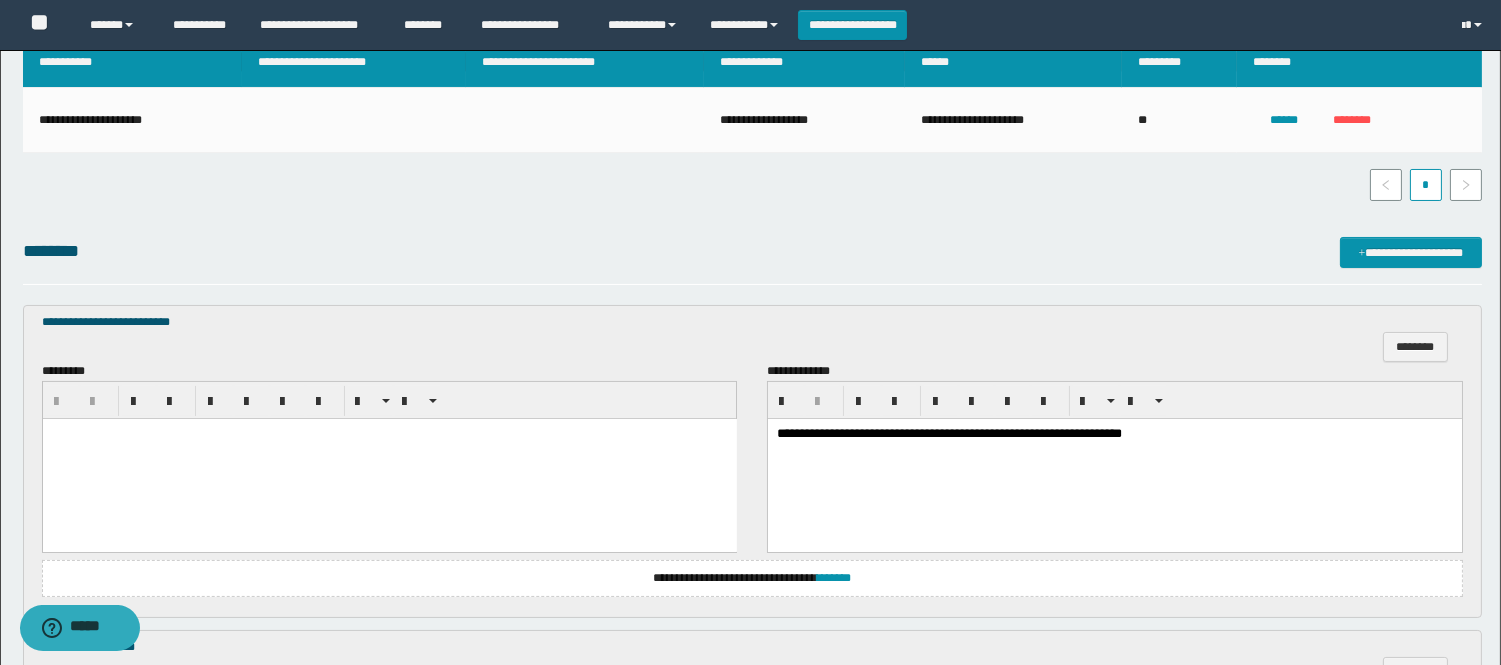 click on "**********" at bounding box center (752, 578) 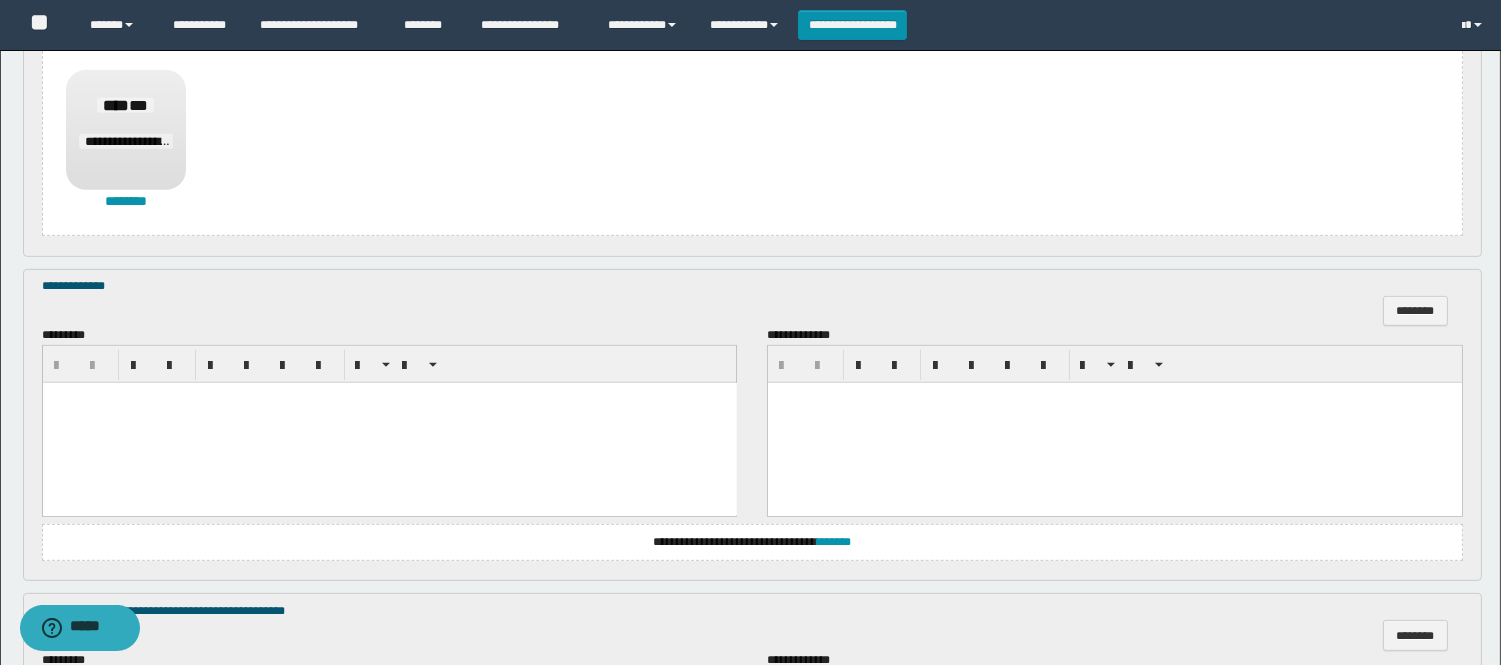 scroll, scrollTop: 1723, scrollLeft: 0, axis: vertical 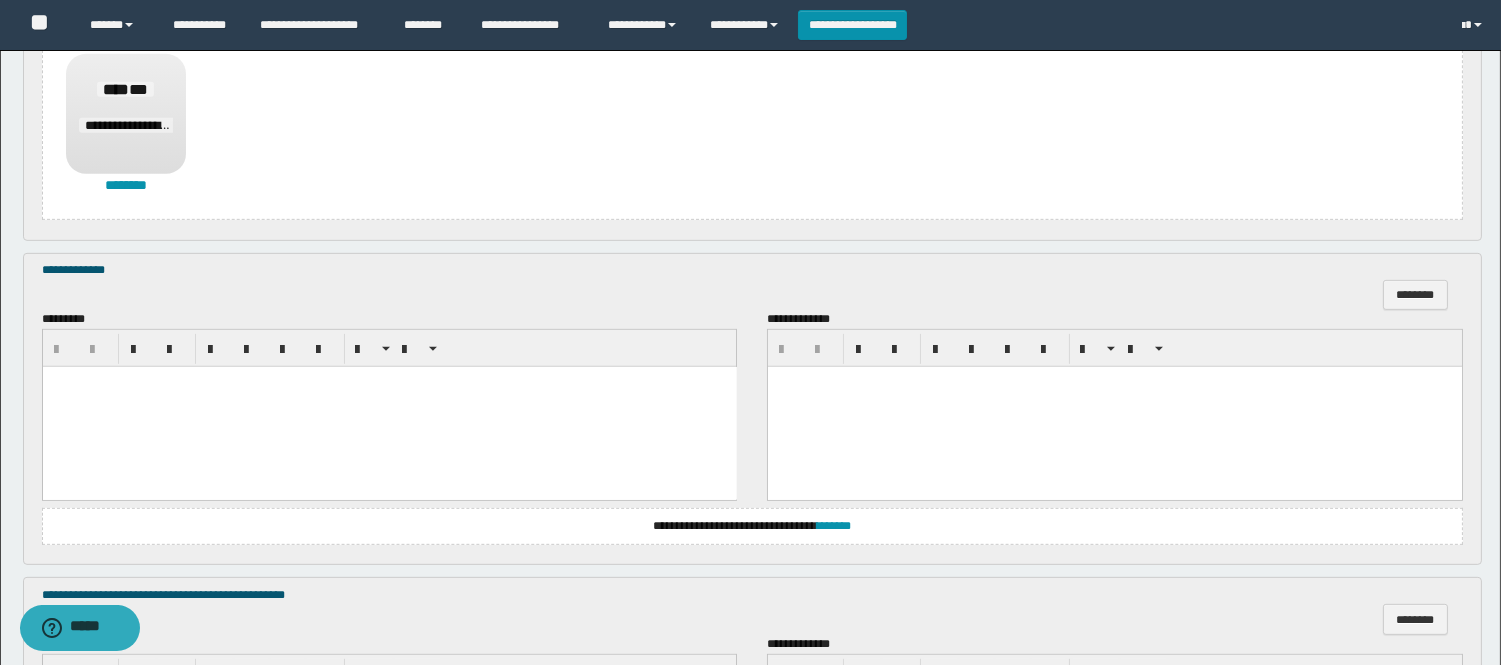 click at bounding box center [389, 406] 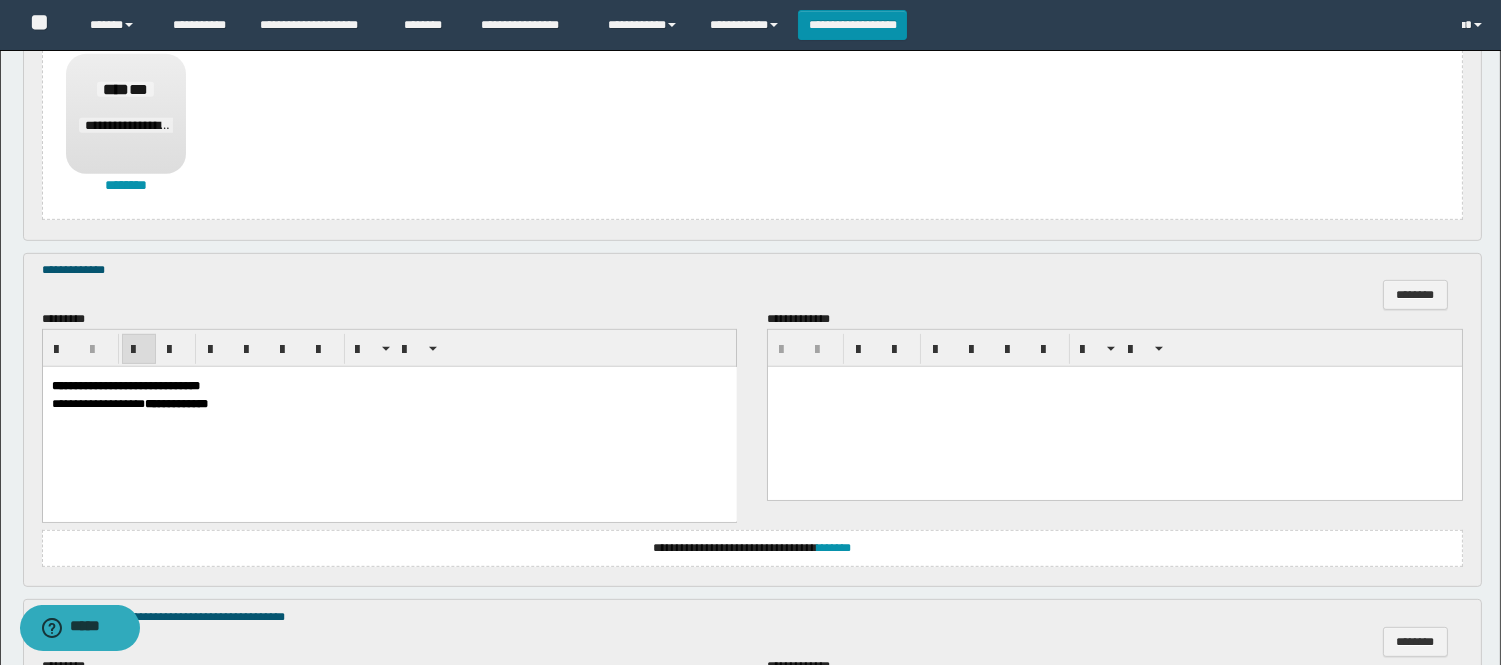 click on "**********" at bounding box center (125, 385) 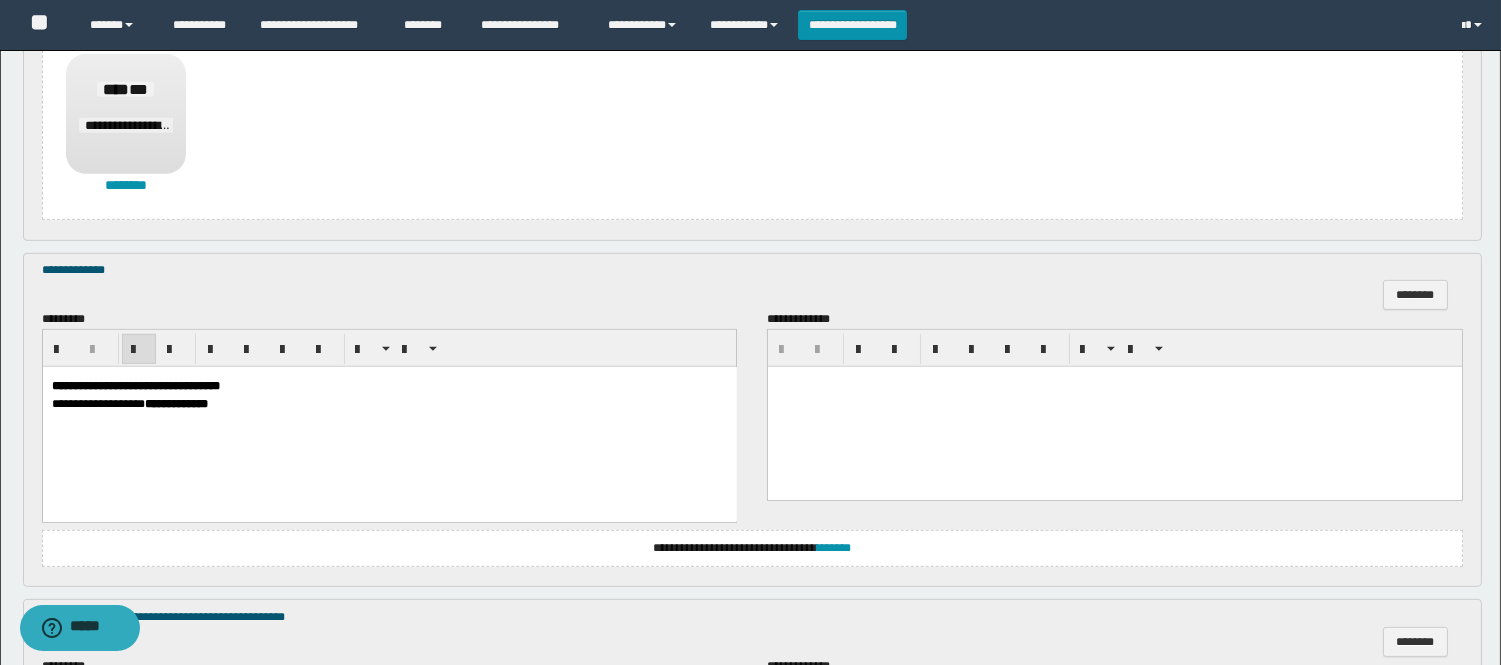 drag, startPoint x: 262, startPoint y: 418, endPoint x: 275, endPoint y: 418, distance: 13 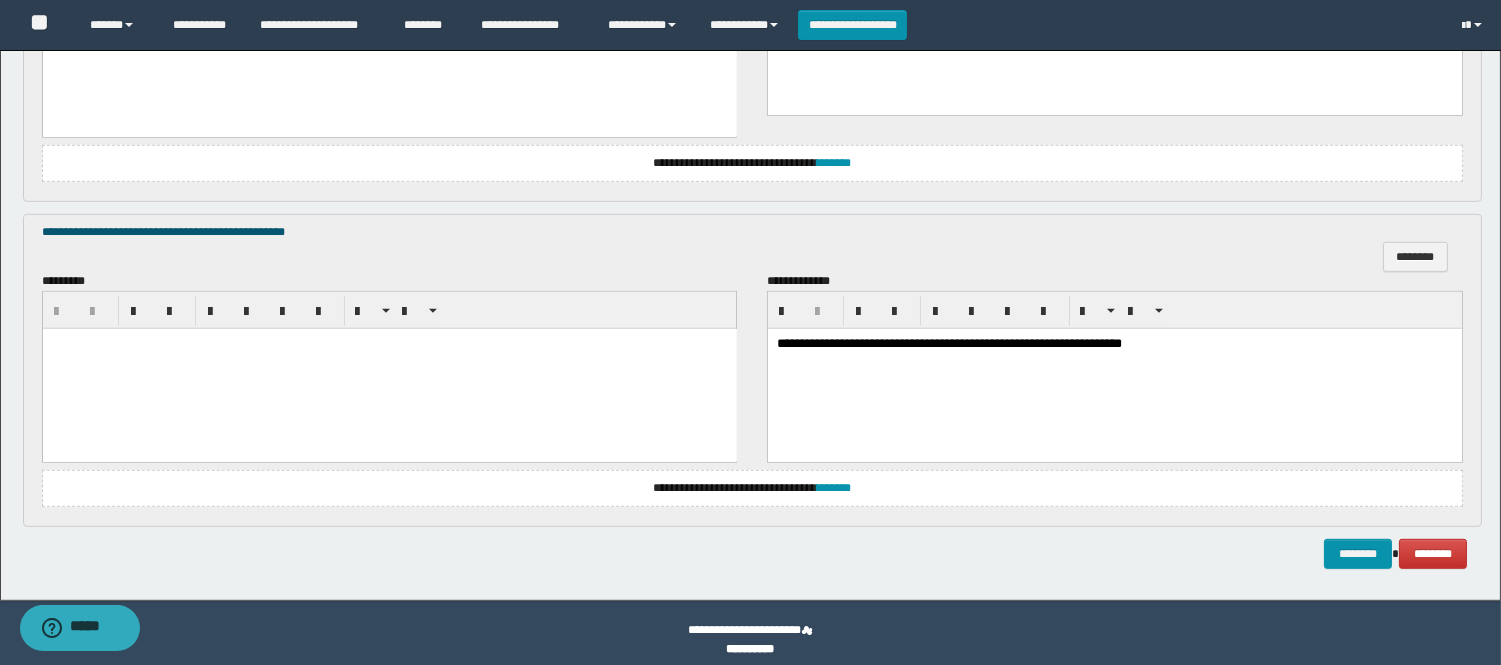 scroll, scrollTop: 2111, scrollLeft: 0, axis: vertical 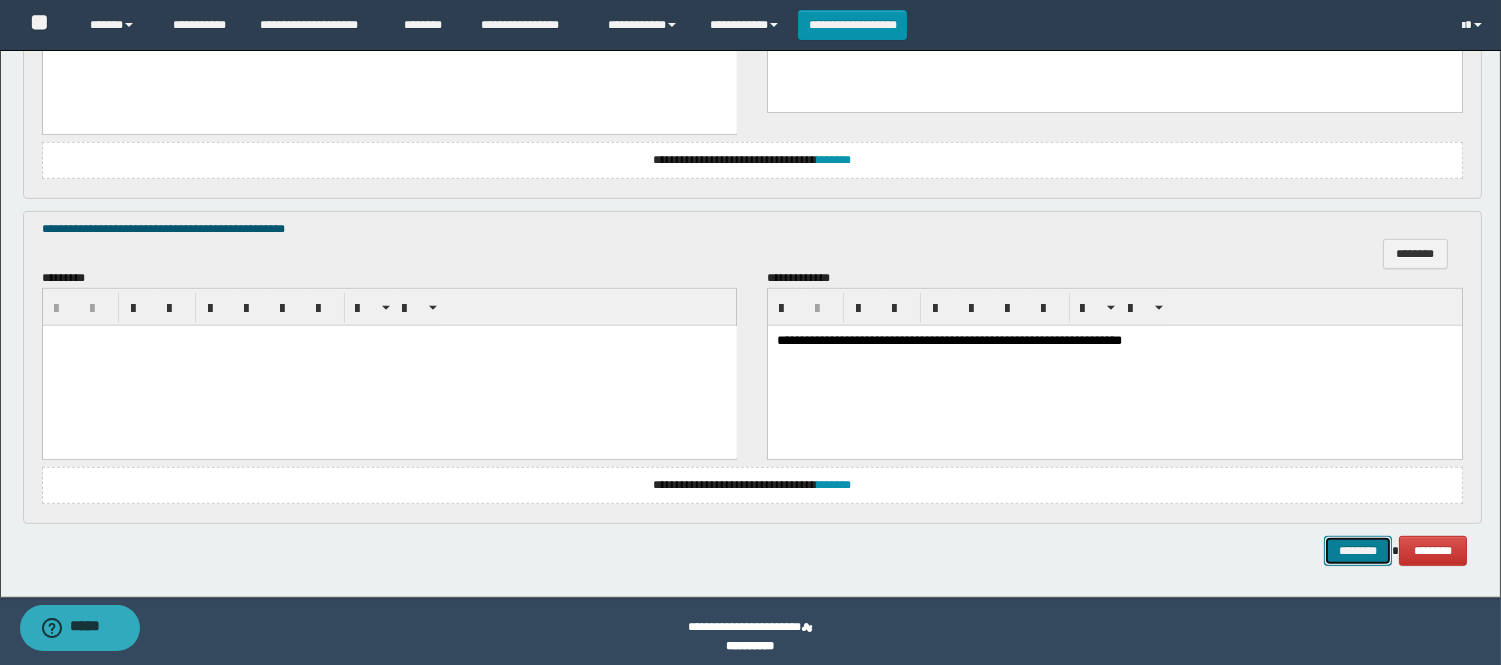 click on "********" at bounding box center (1358, 551) 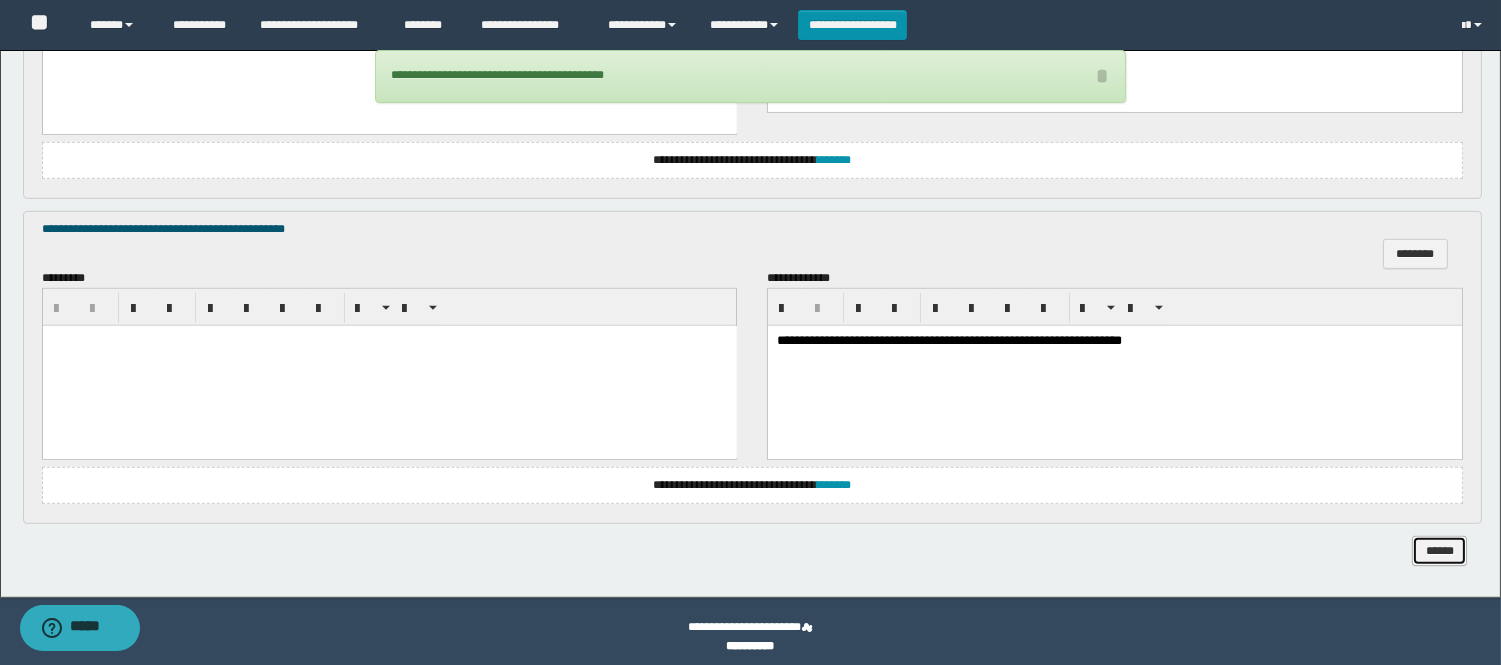 click on "******" at bounding box center [1439, 551] 